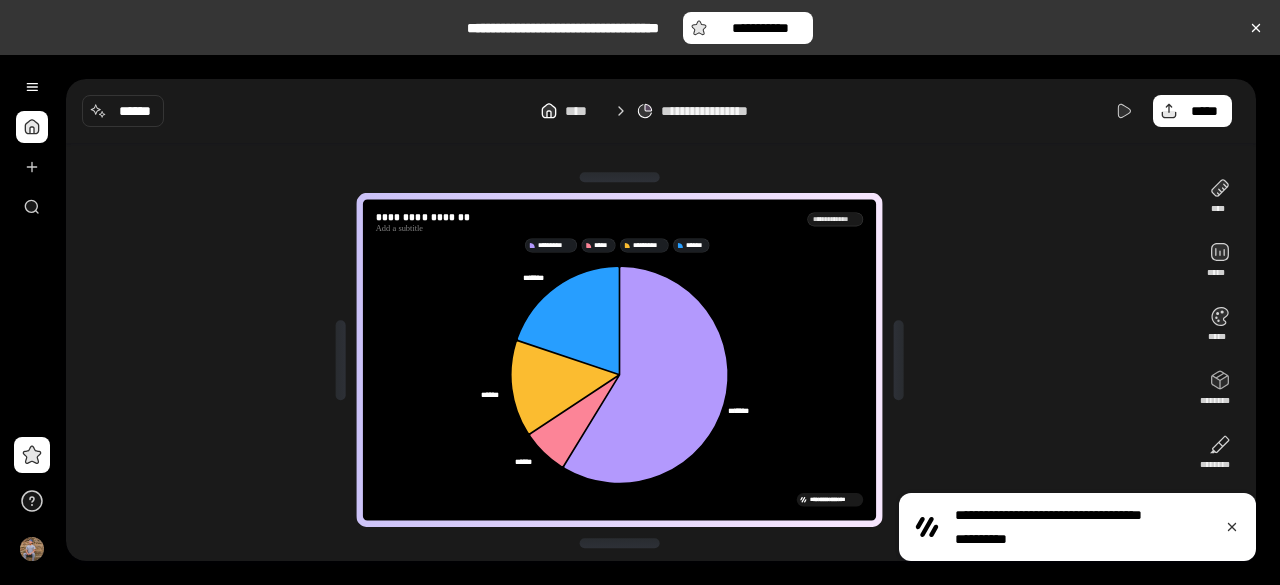 scroll, scrollTop: 0, scrollLeft: 0, axis: both 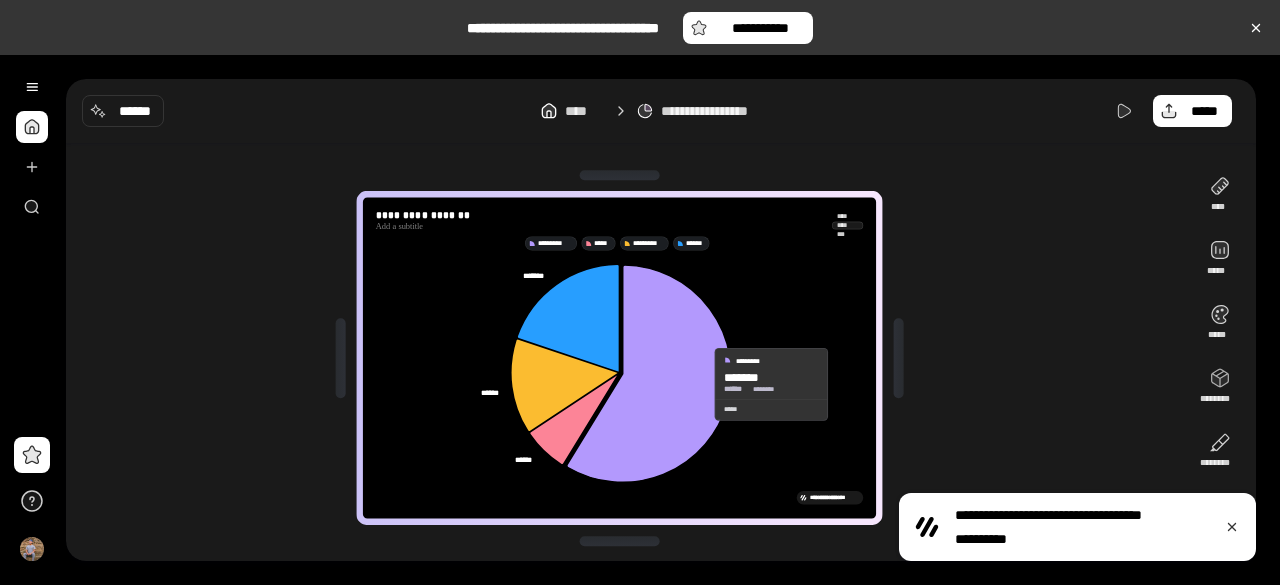 click 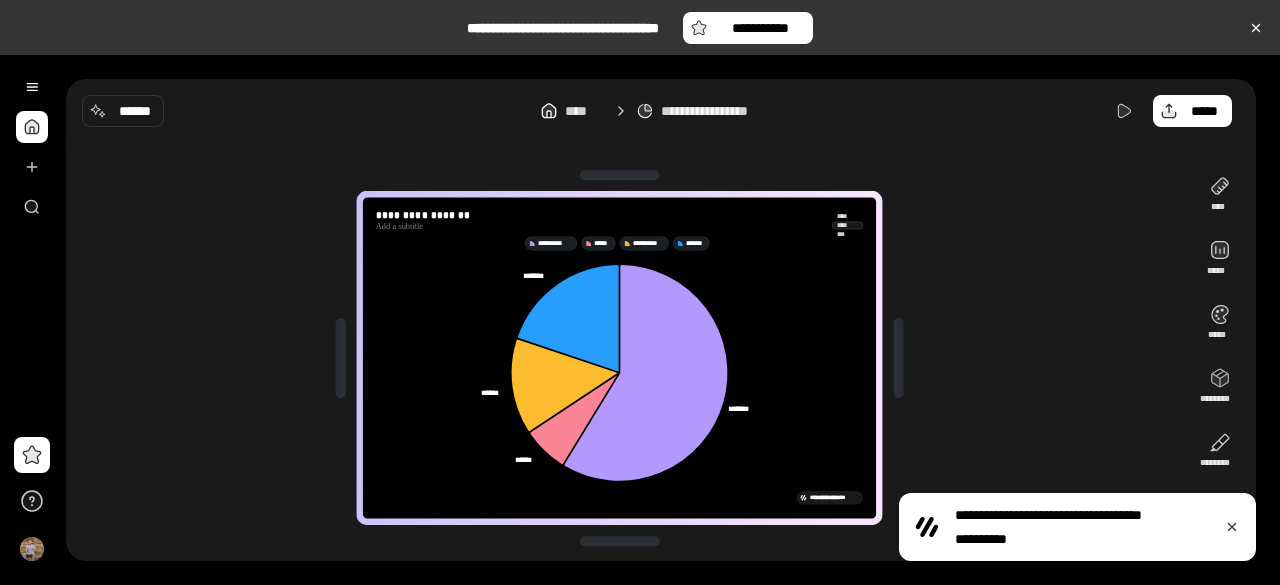 click 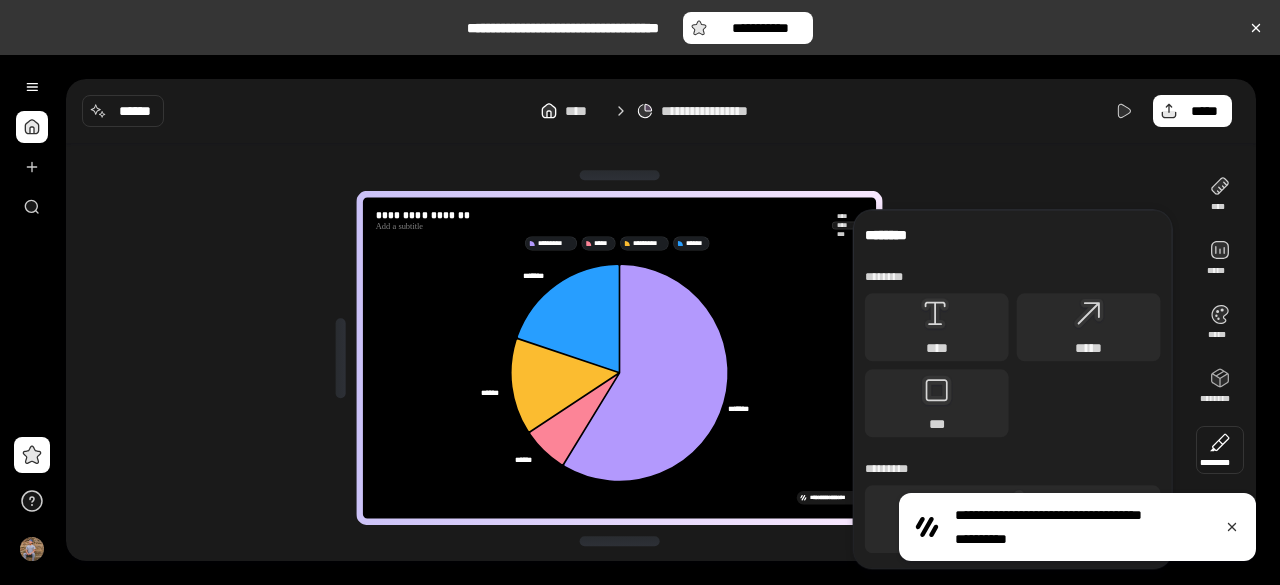 click at bounding box center [1220, 450] 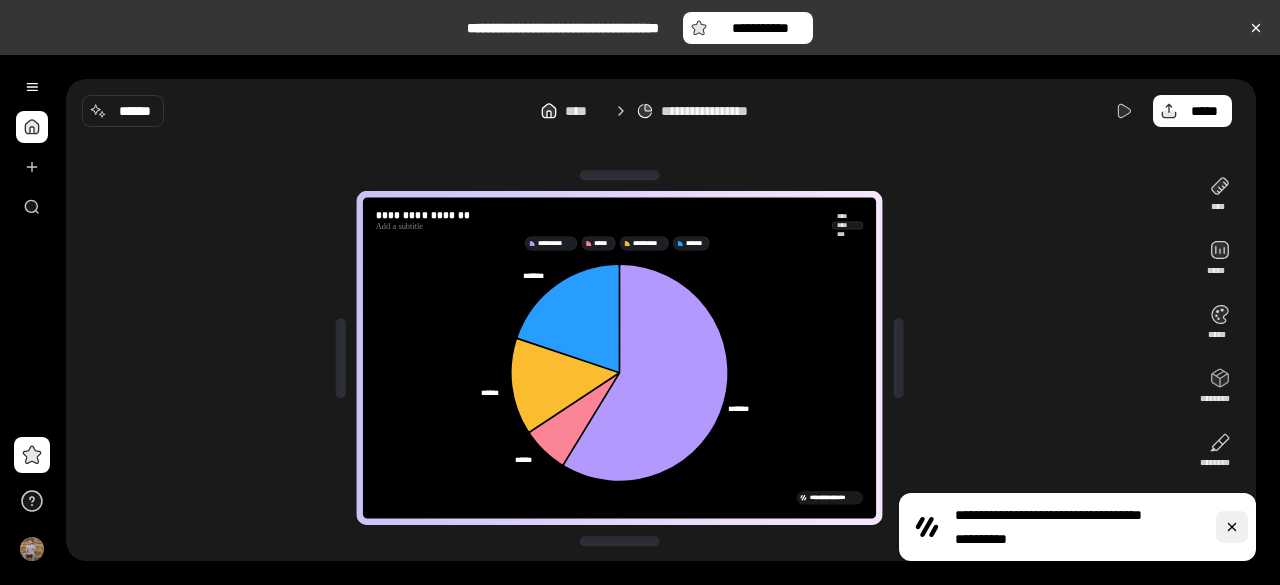 click at bounding box center [1232, 527] 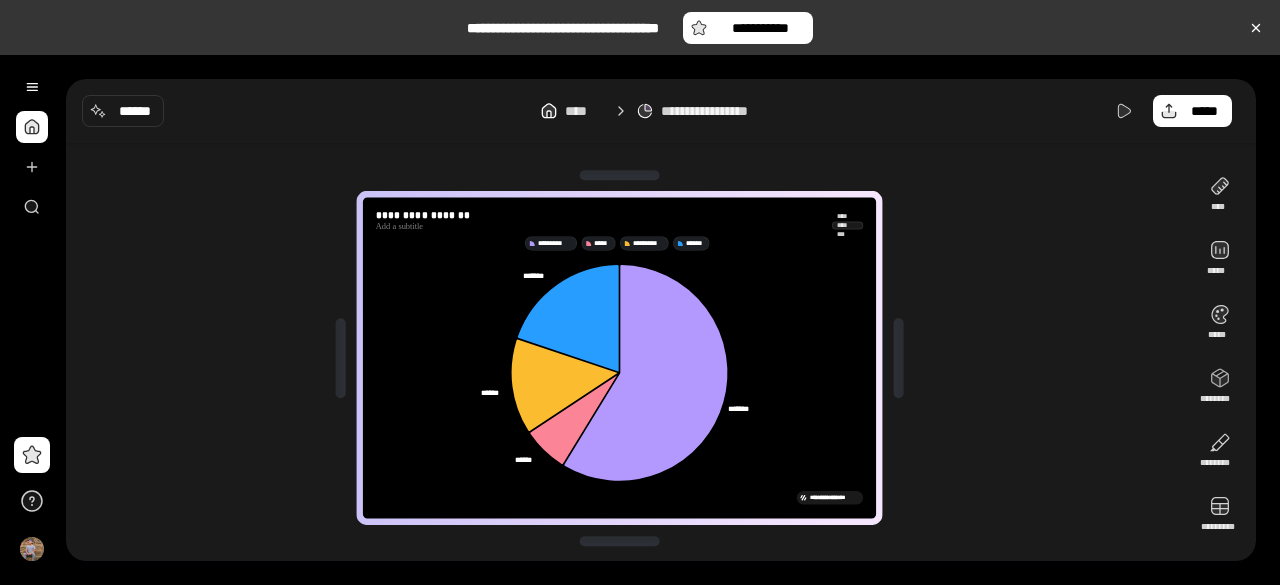 click on "**********" at bounding box center [661, 111] 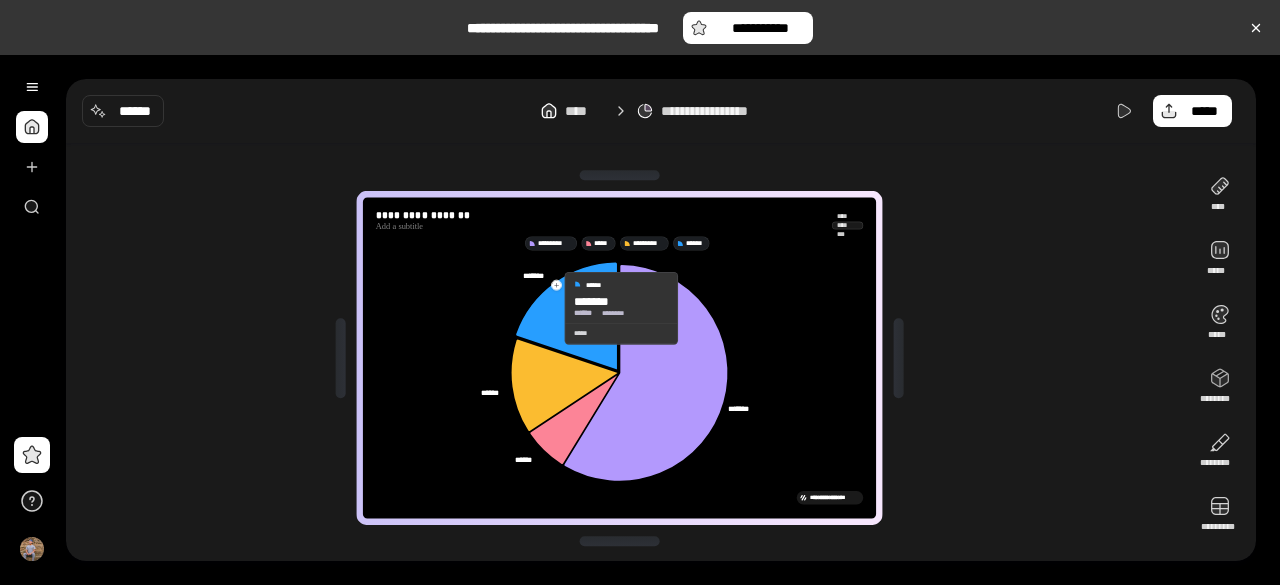 click 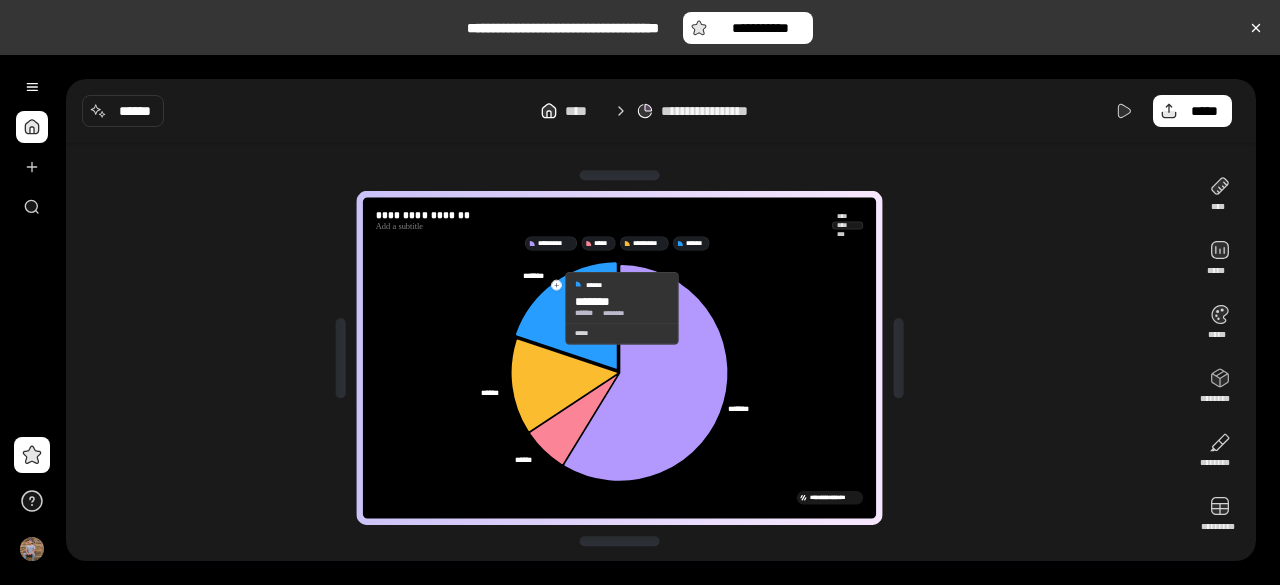 click 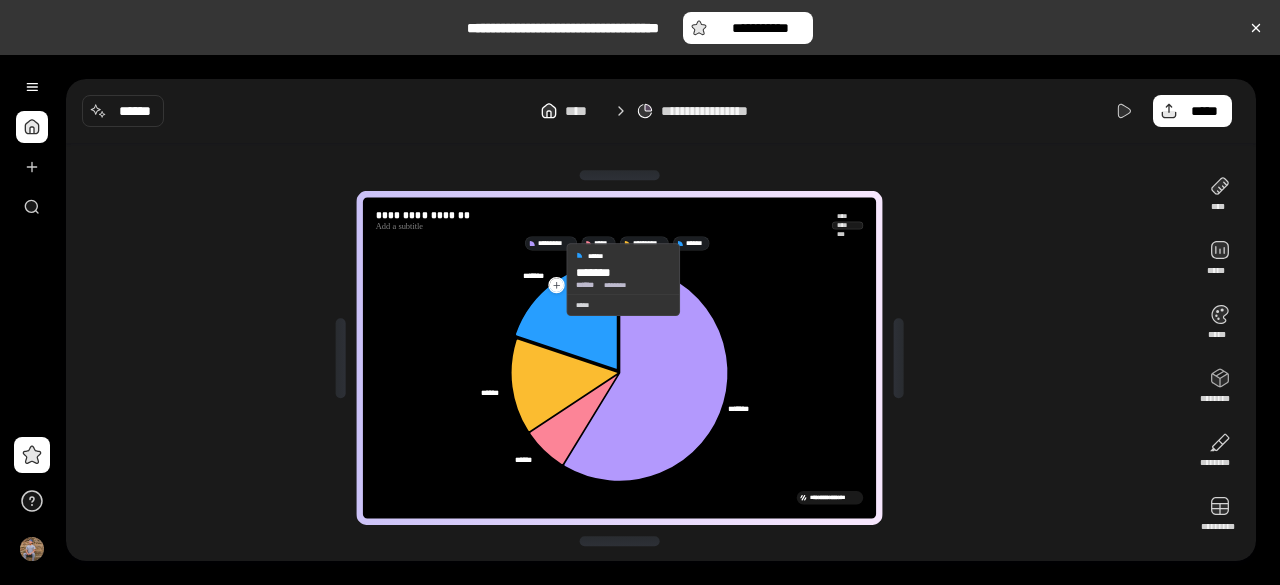 drag, startPoint x: 552, startPoint y: 308, endPoint x: 556, endPoint y: 229, distance: 79.101204 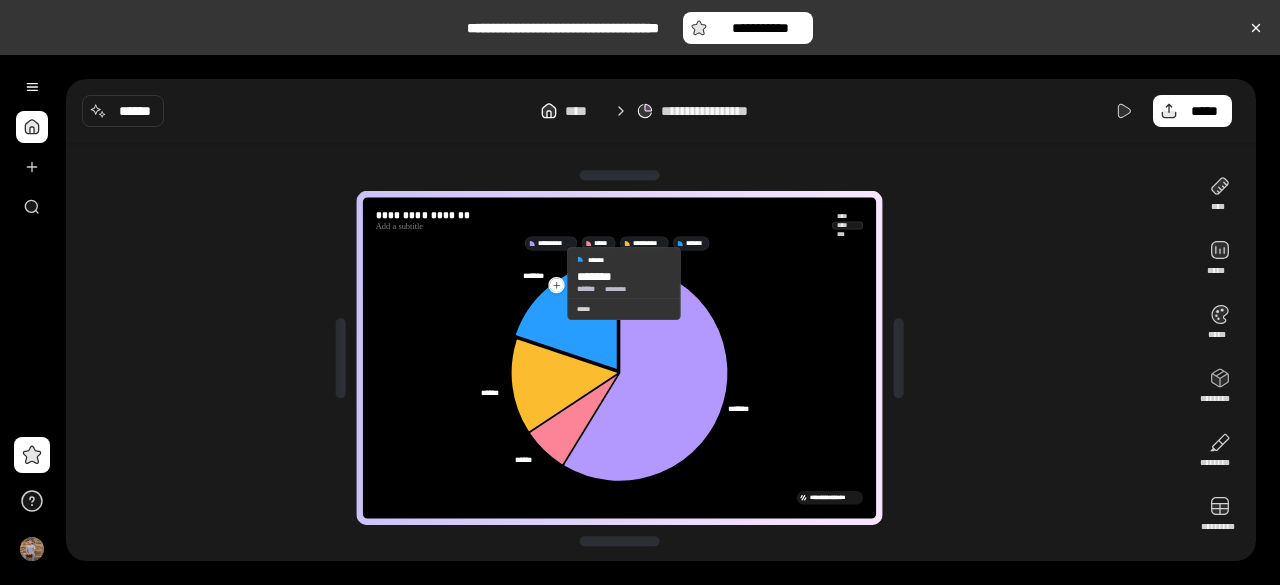 click 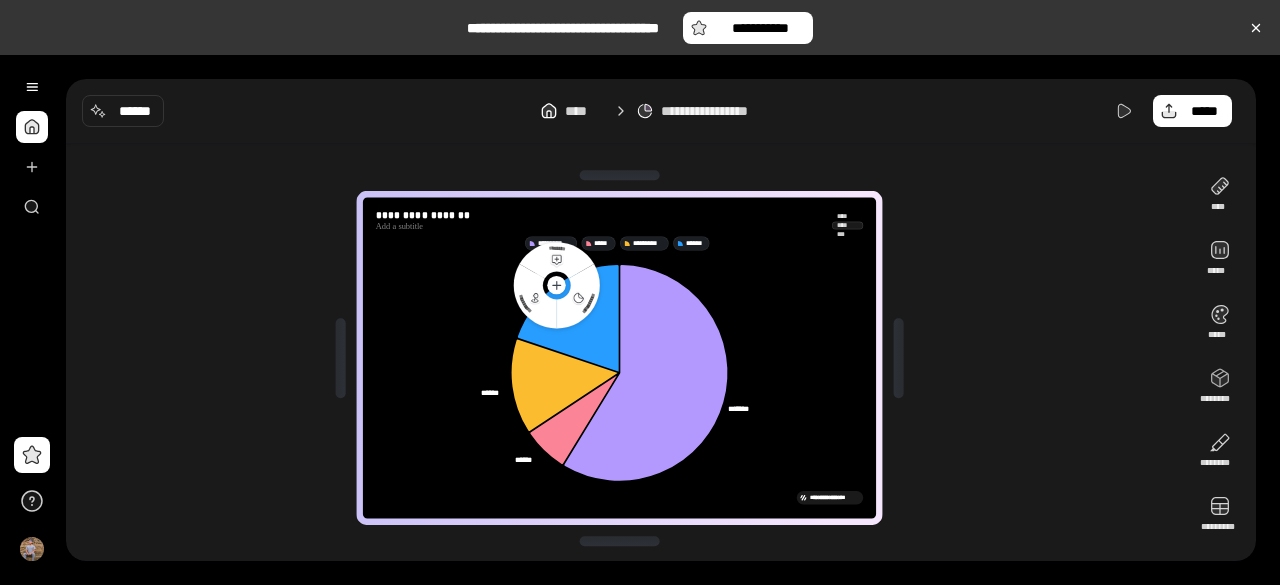click 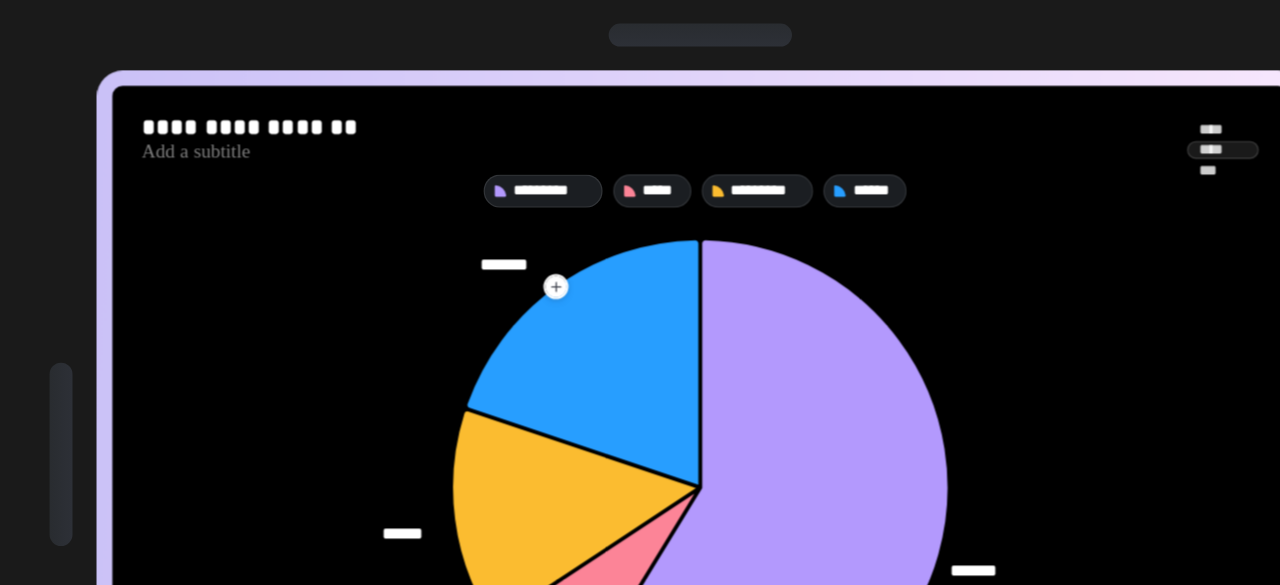 click 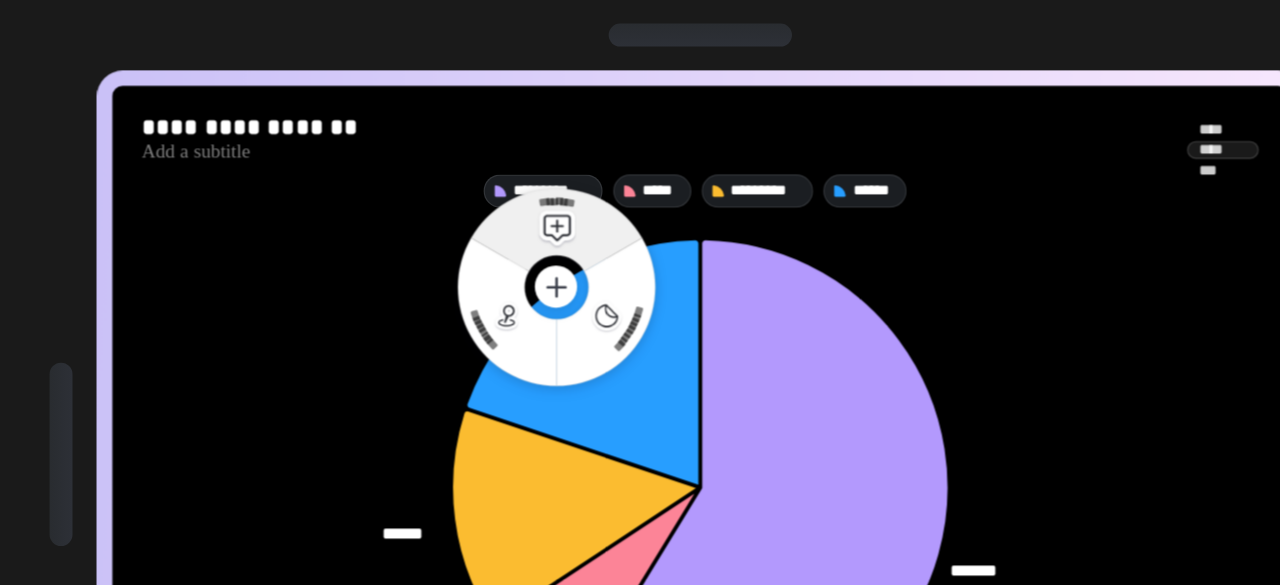 click 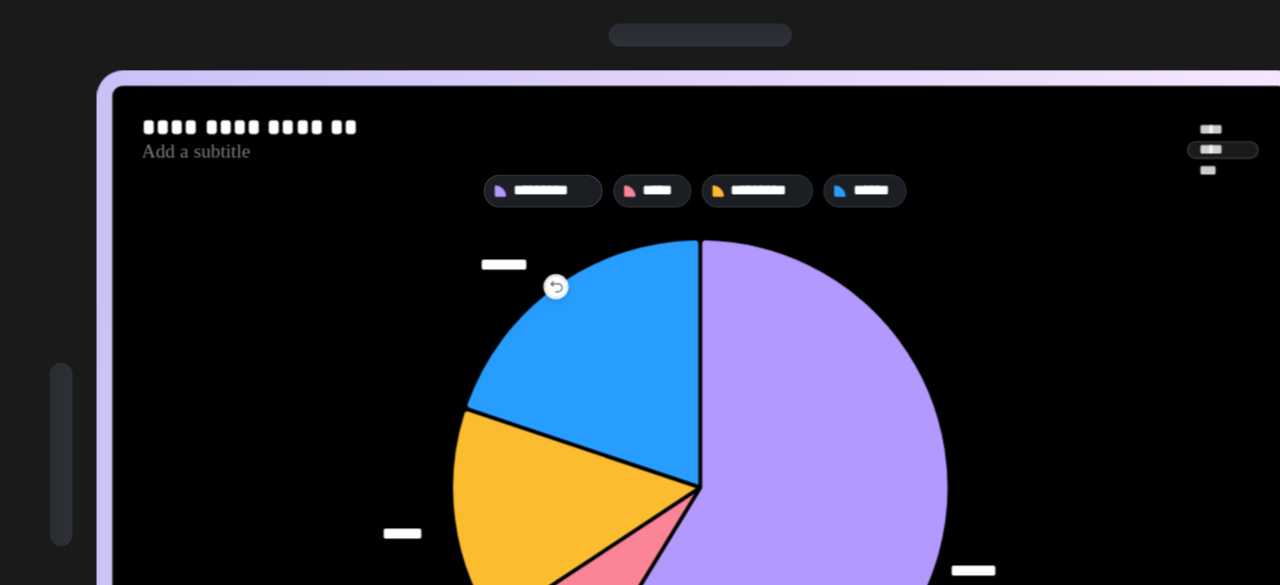 scroll, scrollTop: 0, scrollLeft: 0, axis: both 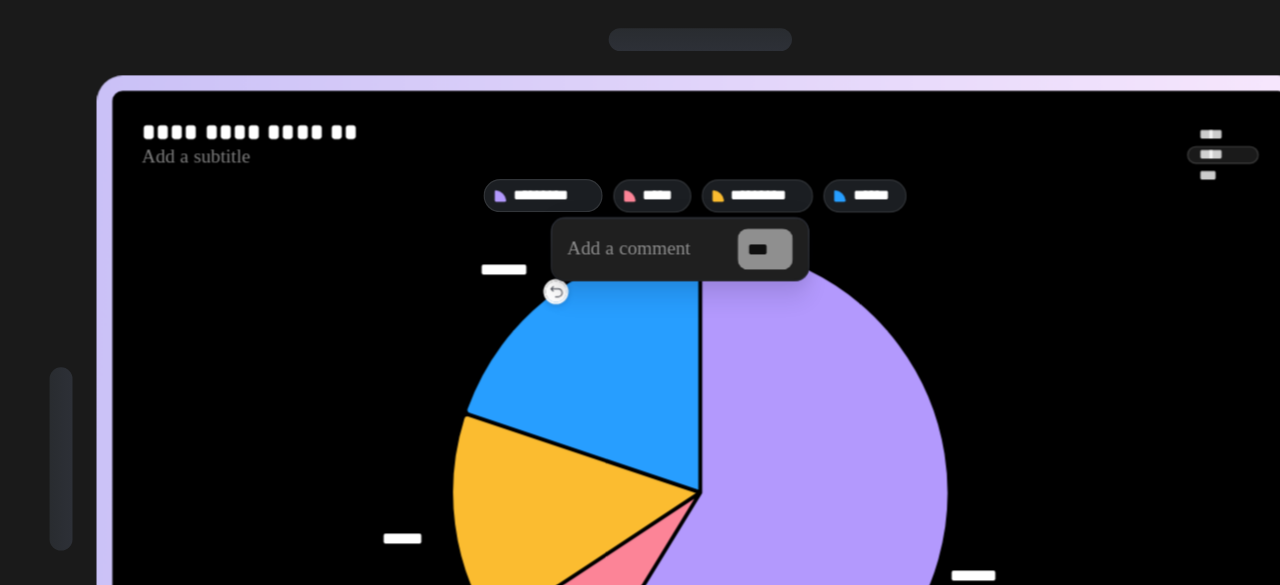 type 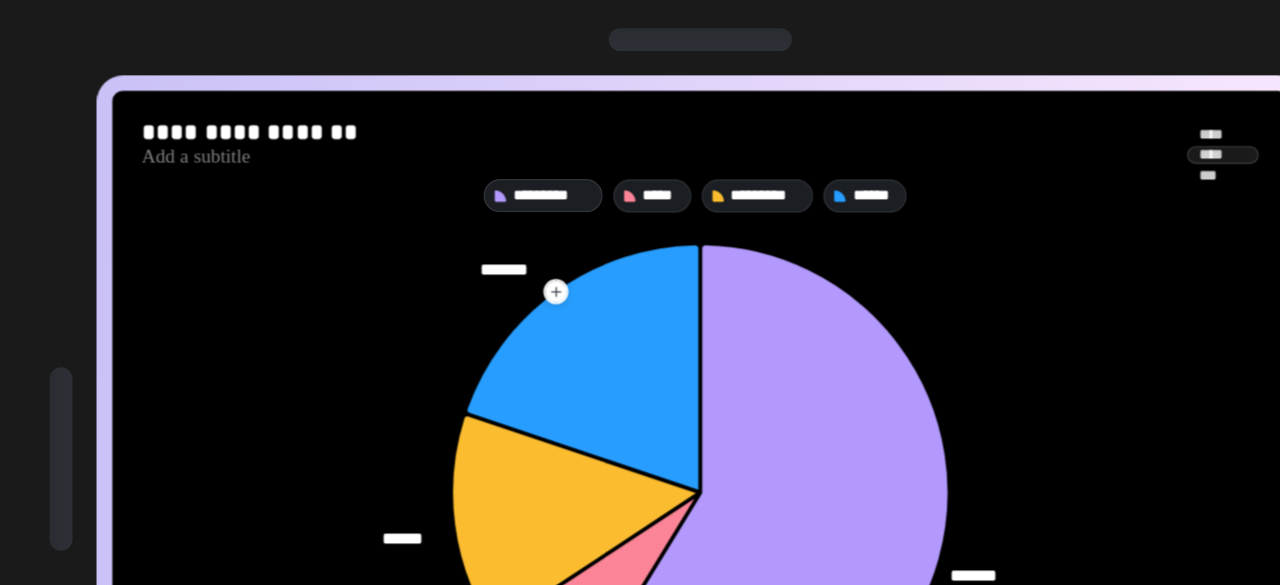 click 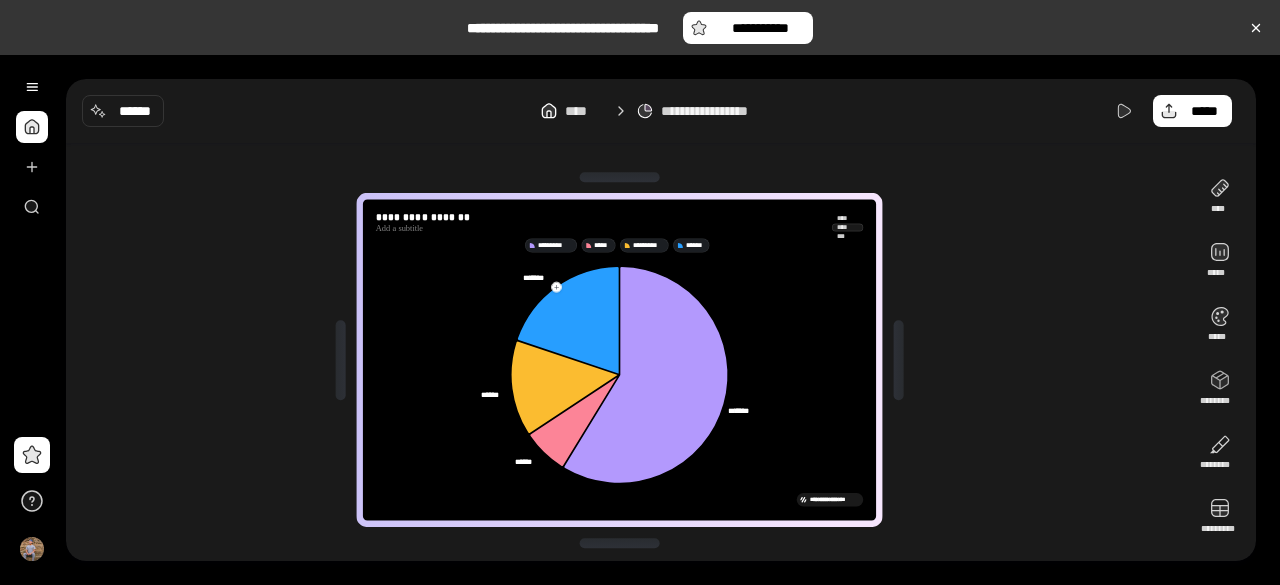 click on "**********" at bounding box center (847, 228) 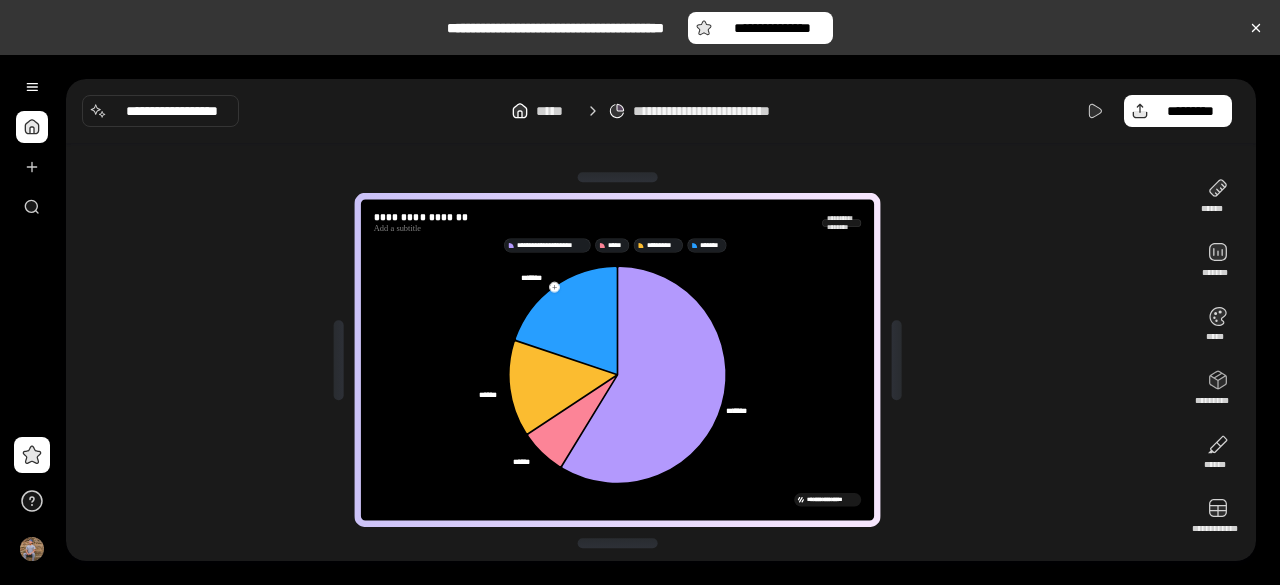 click on "[FIRST] [LAST] [FIRST] [LAST] [FIRST] [LAST] [FIRST] [LAST] [FIRST] [LAST] [FIRST] [LAST] [FIRST] [LAST] [FIRST] [LAST]" at bounding box center (625, 360) 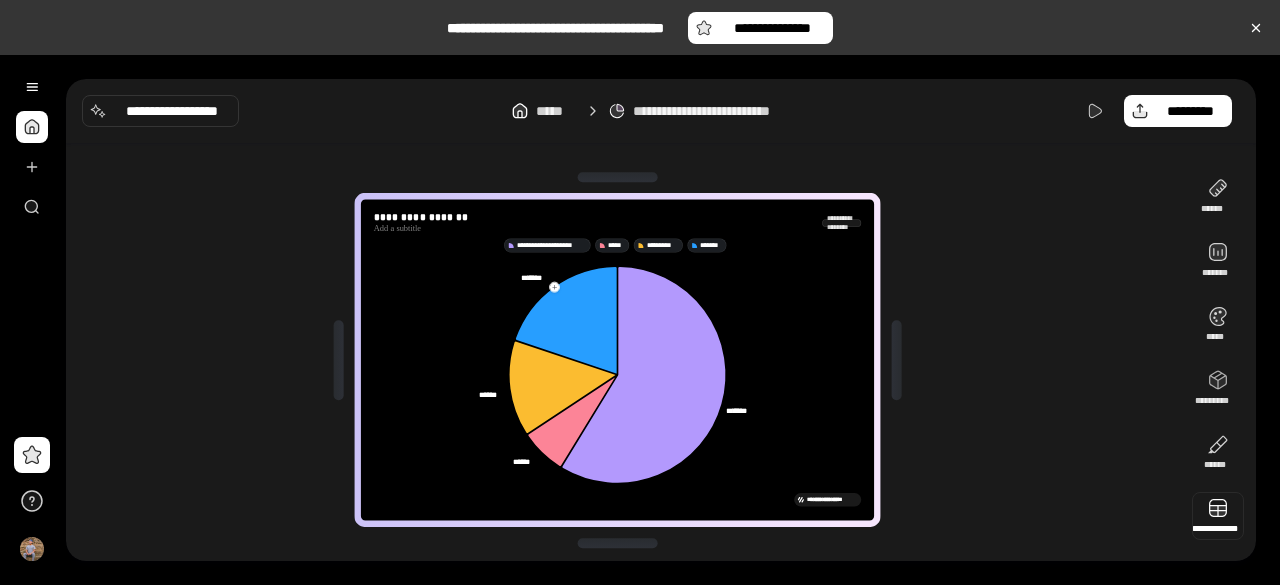 click at bounding box center (1218, 516) 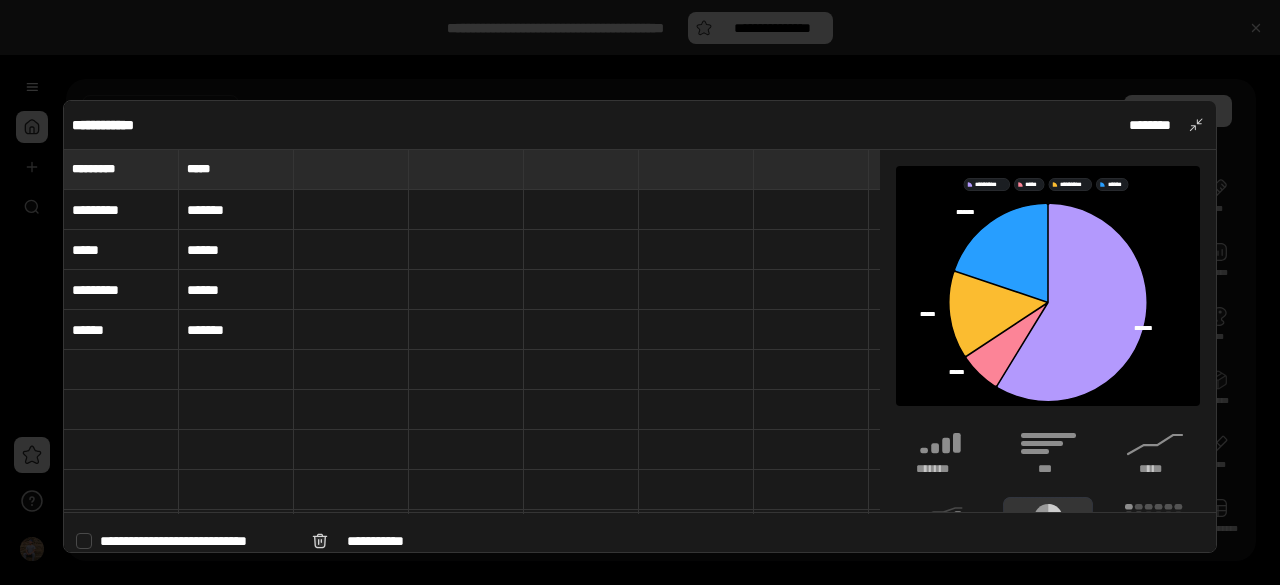 click on "*********" at bounding box center (121, 210) 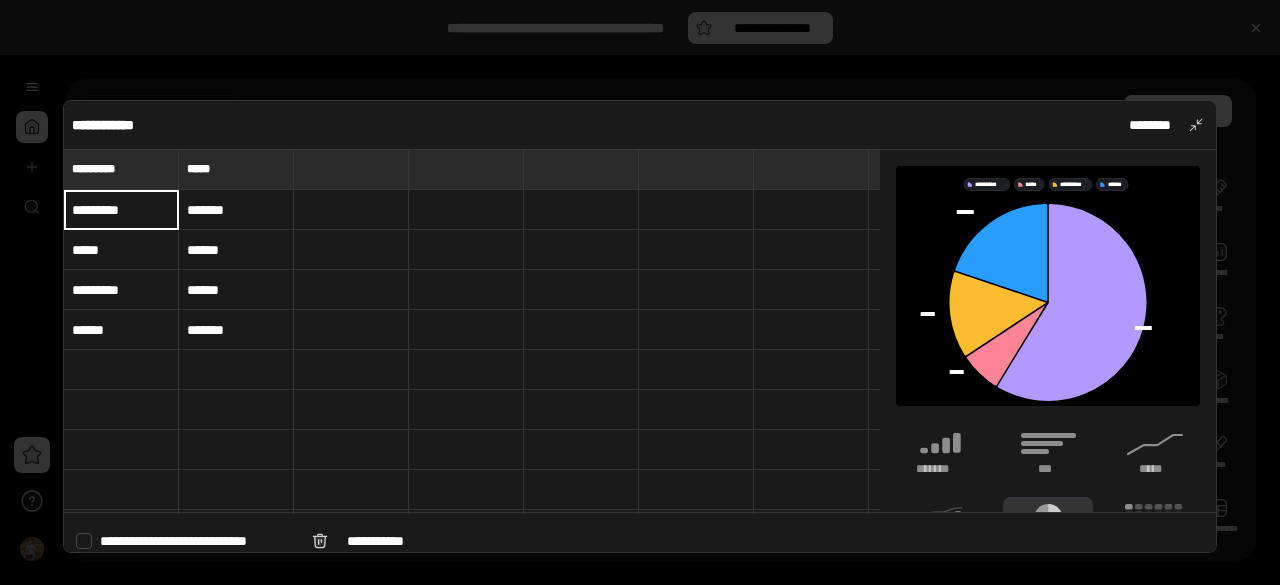 click on "*********" at bounding box center [121, 210] 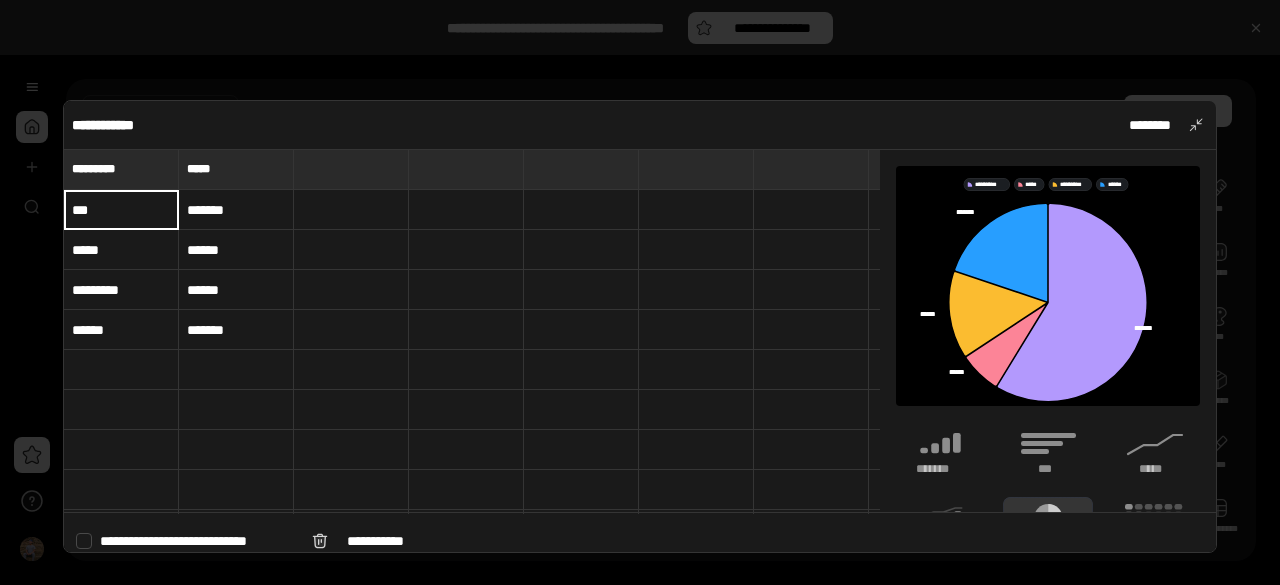 drag, startPoint x: 158, startPoint y: 220, endPoint x: 122, endPoint y: 215, distance: 36.345562 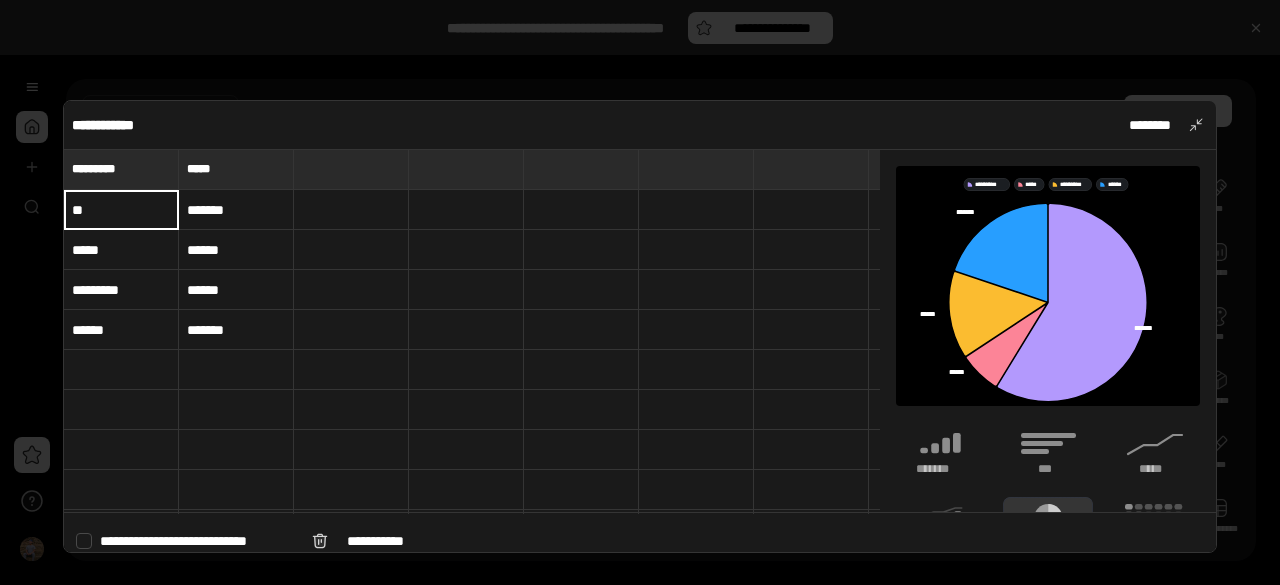 type on "*" 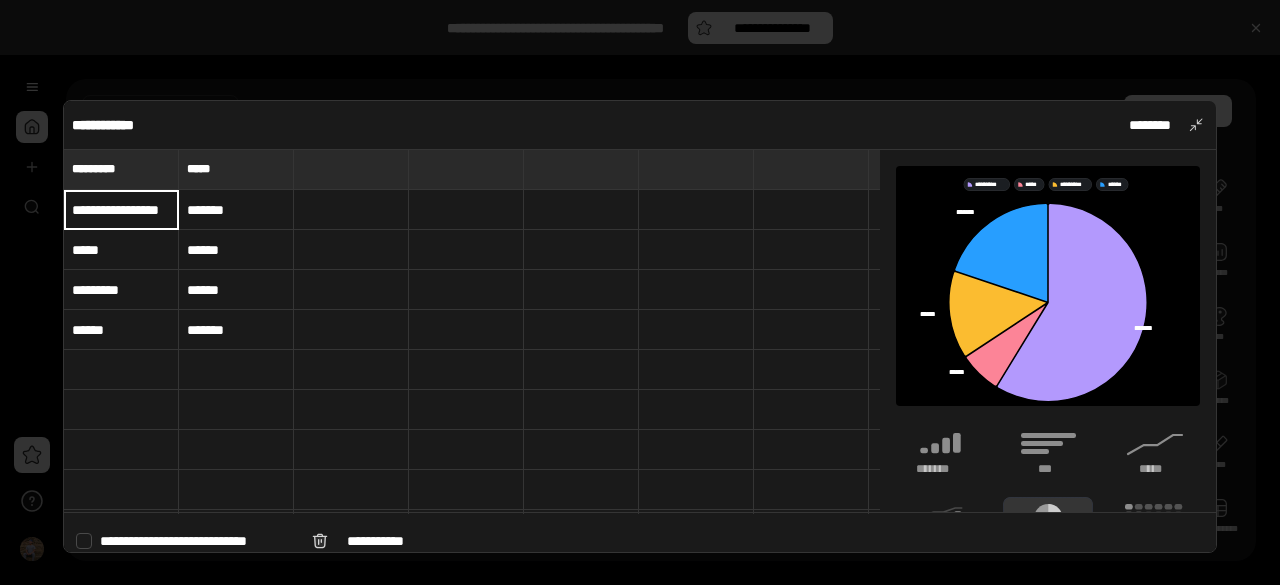scroll, scrollTop: 0, scrollLeft: 18, axis: horizontal 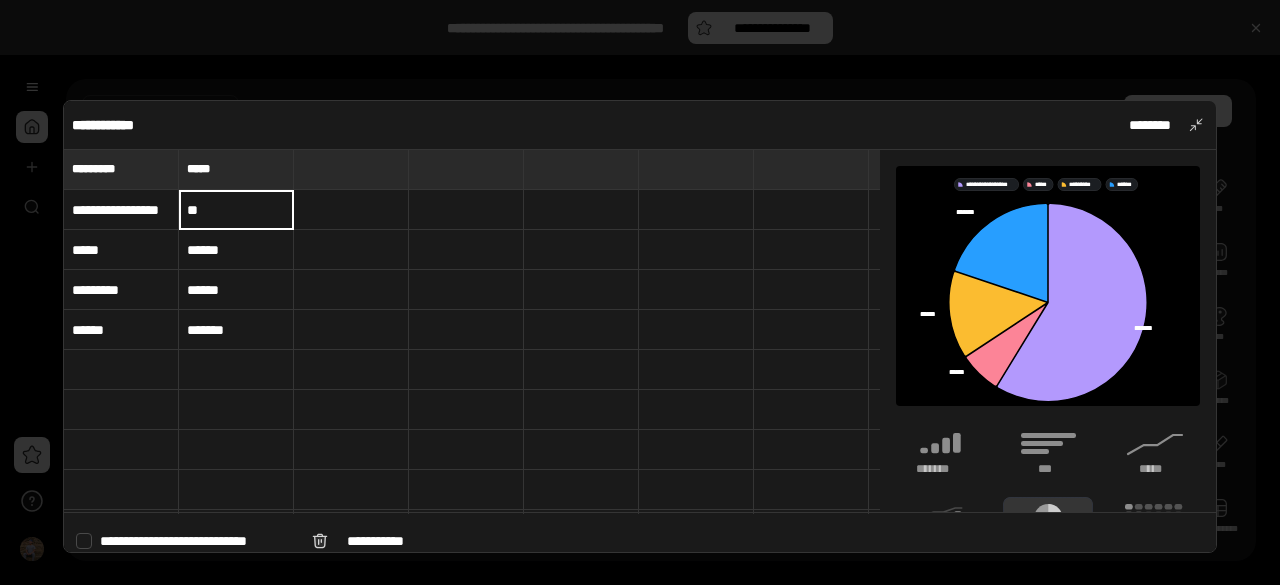 type on "**" 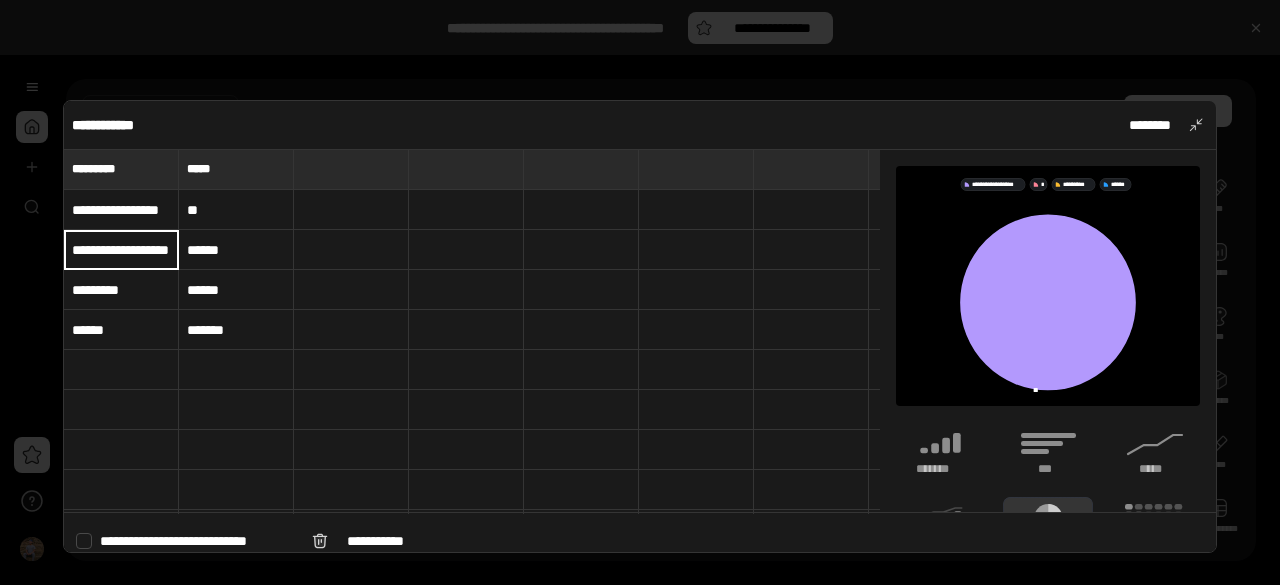 scroll, scrollTop: 0, scrollLeft: 32, axis: horizontal 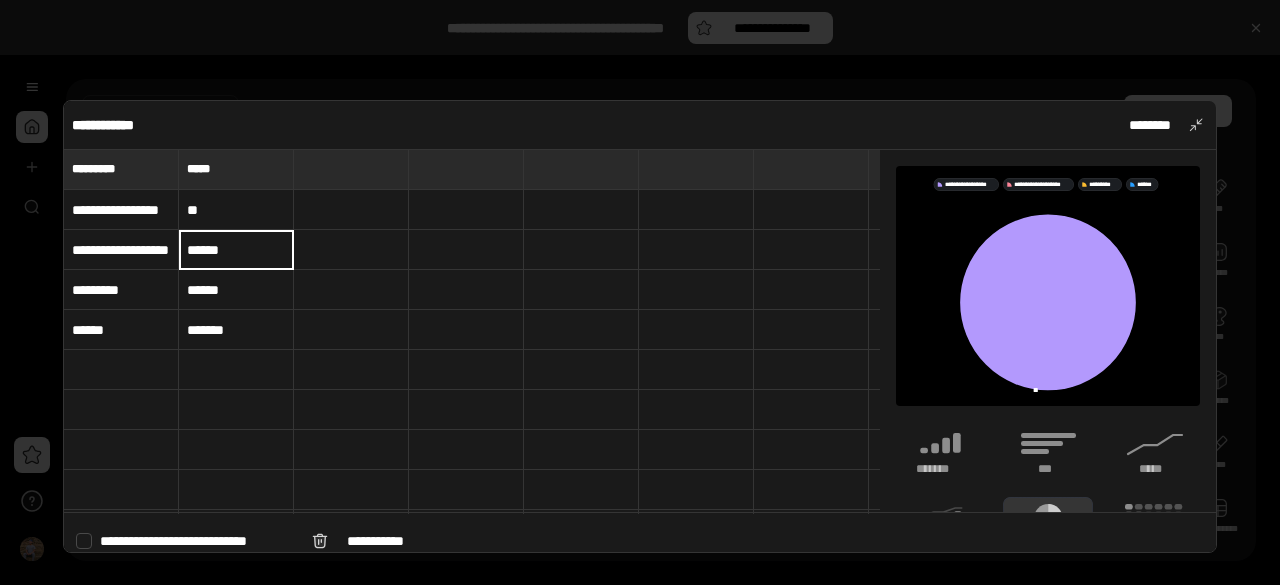 click on "******" at bounding box center (236, 250) 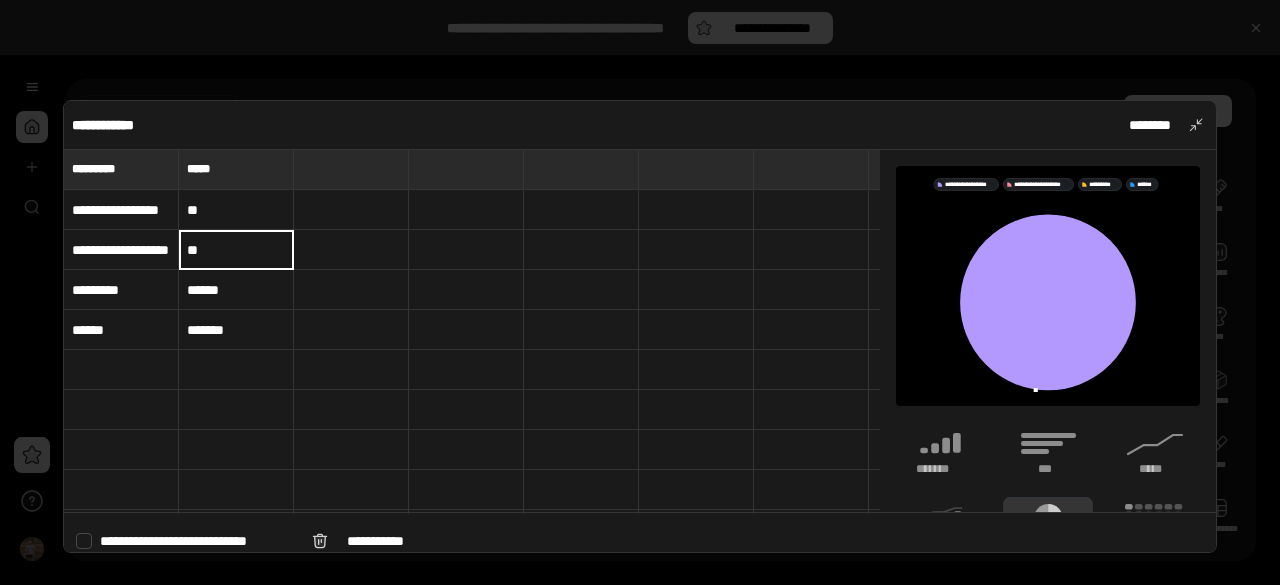 type on "**" 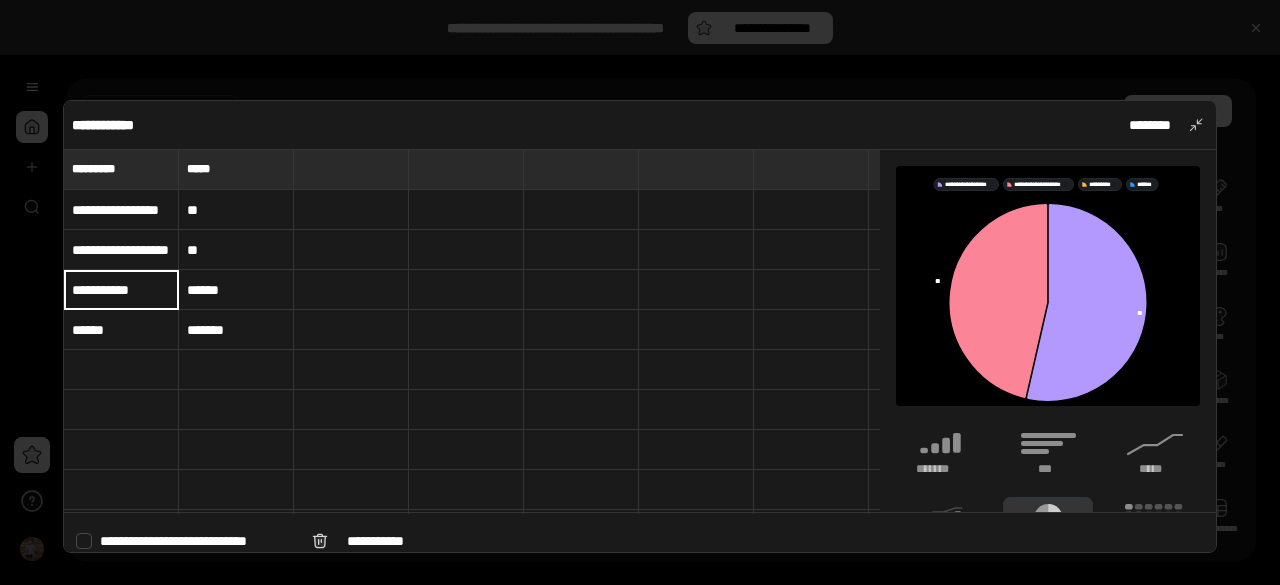 type on "**********" 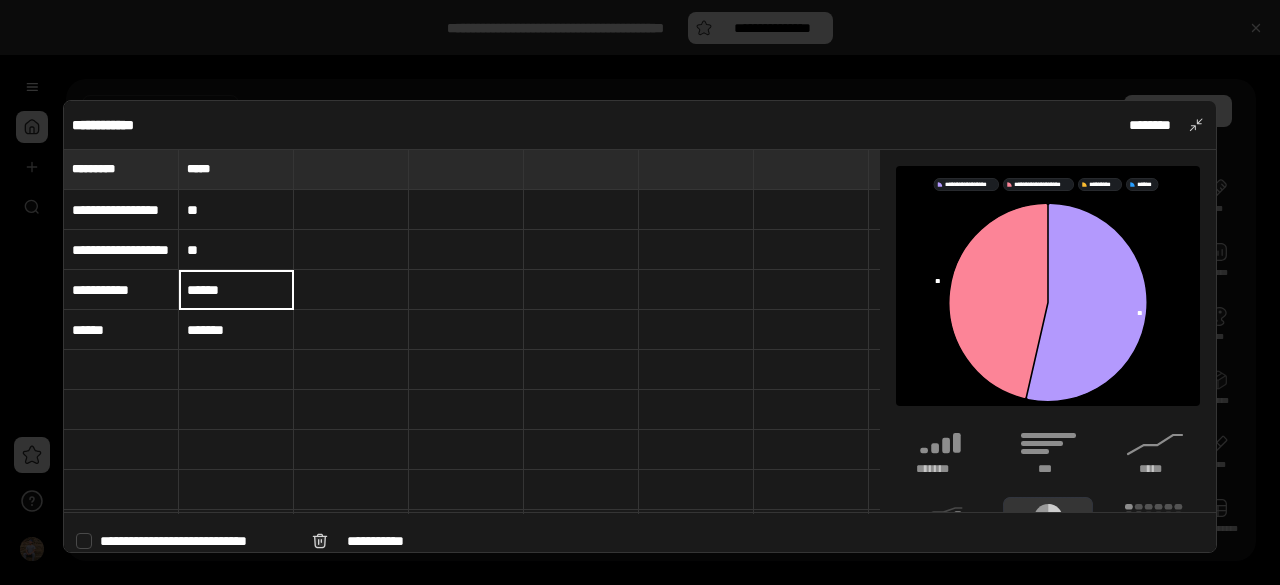 click on "******" at bounding box center (236, 290) 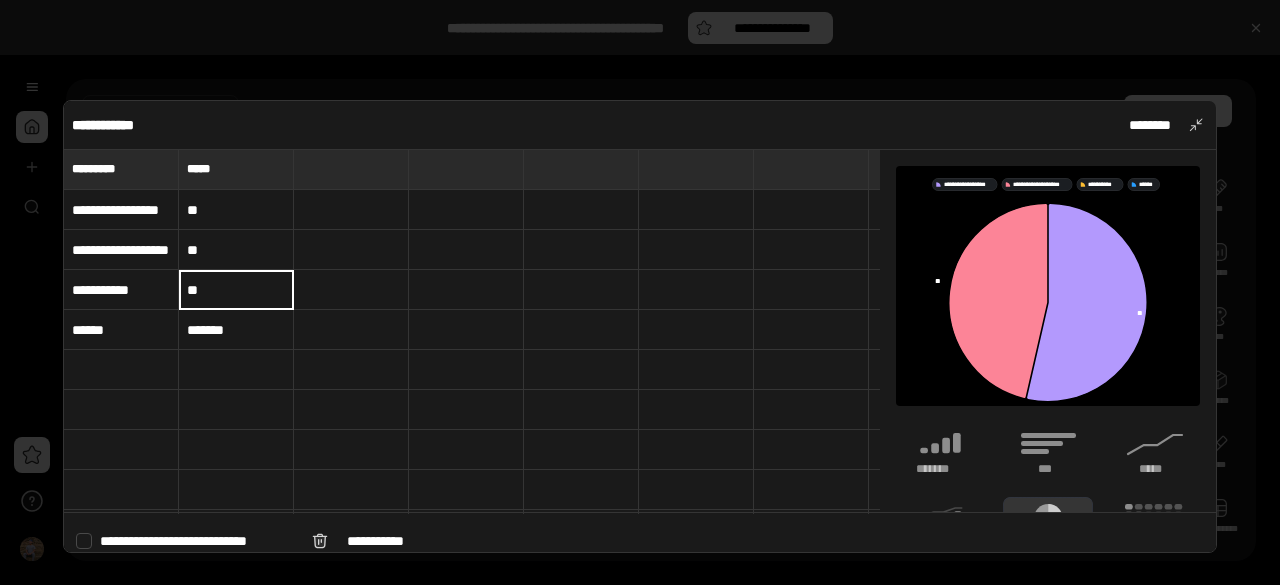 type on "**" 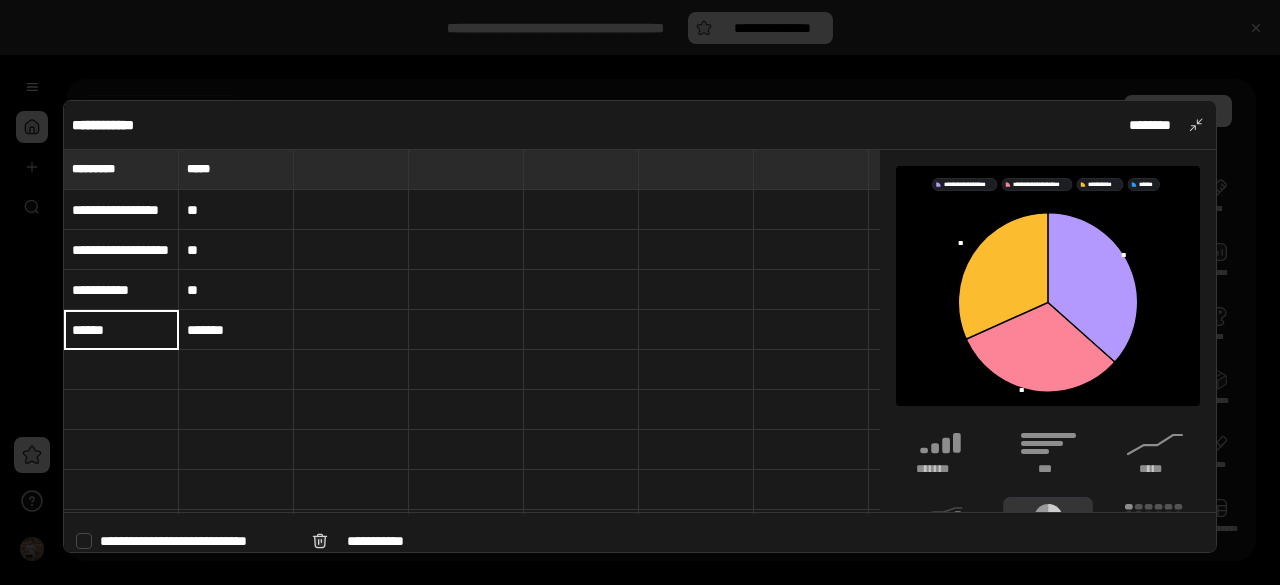 click on "******" at bounding box center (121, 330) 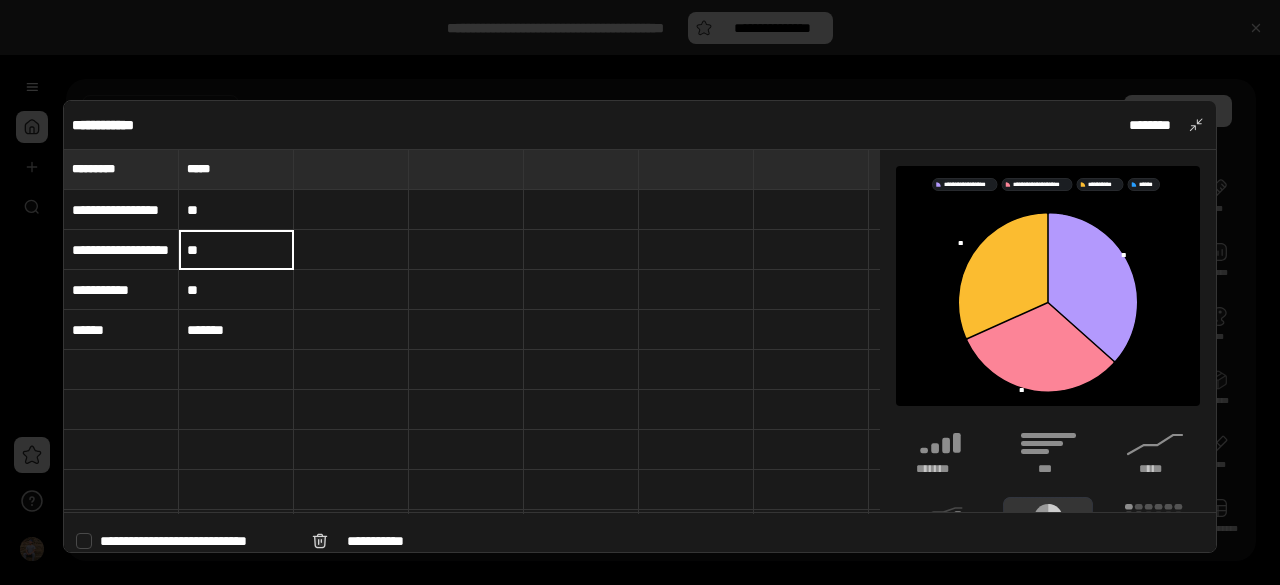 click on "**" at bounding box center [236, 250] 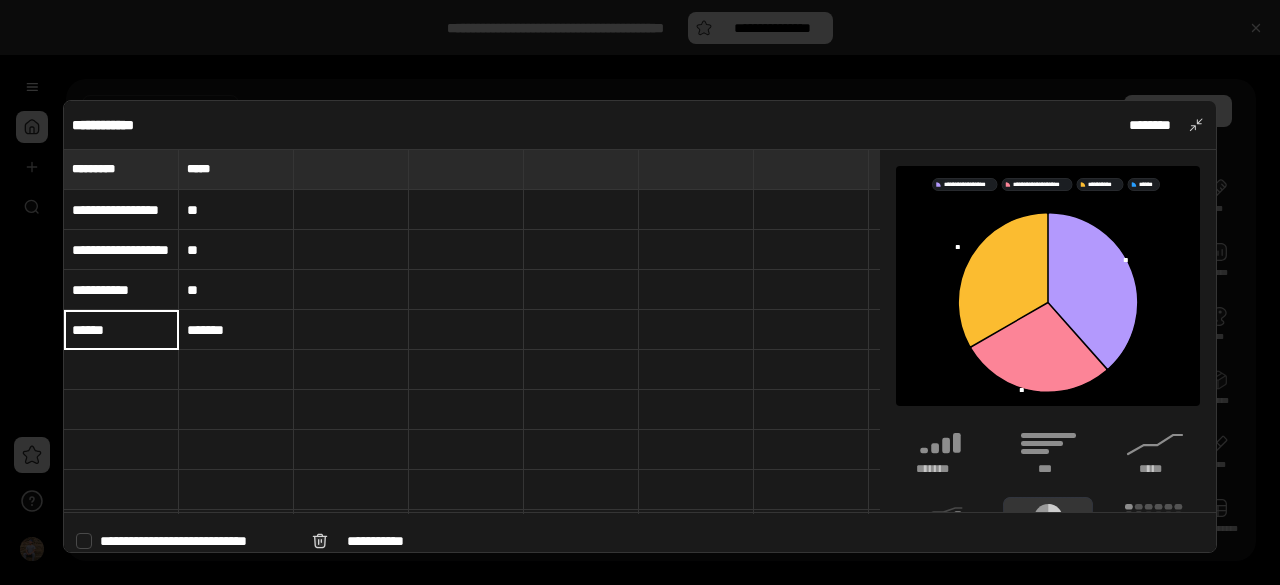 click on "******" at bounding box center [121, 330] 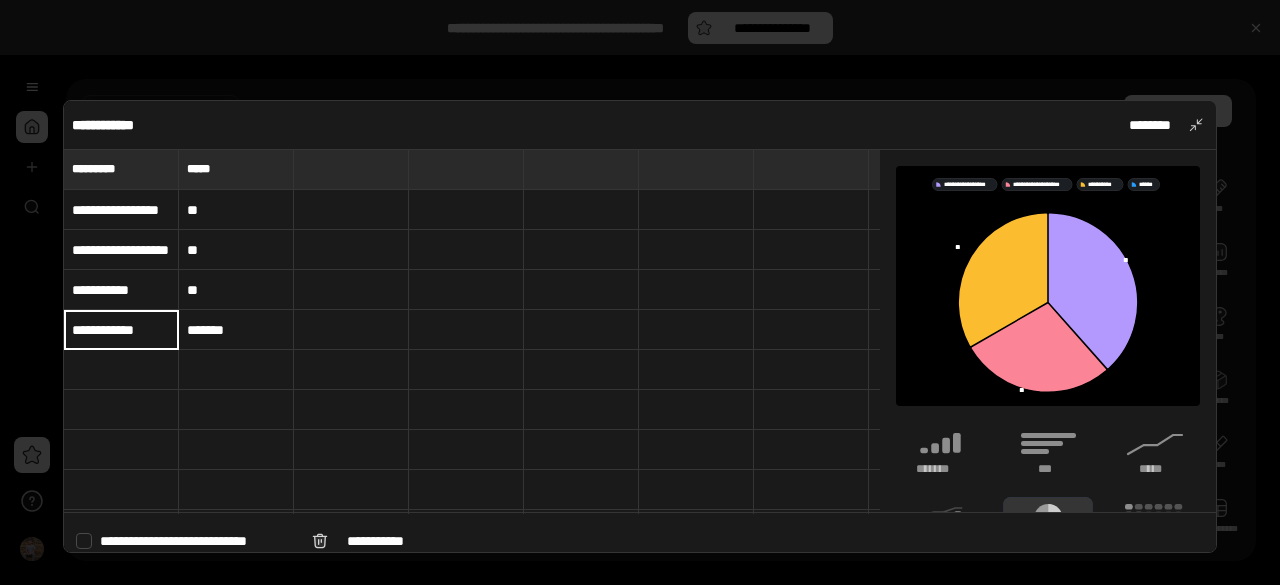 click on "**********" at bounding box center [121, 329] 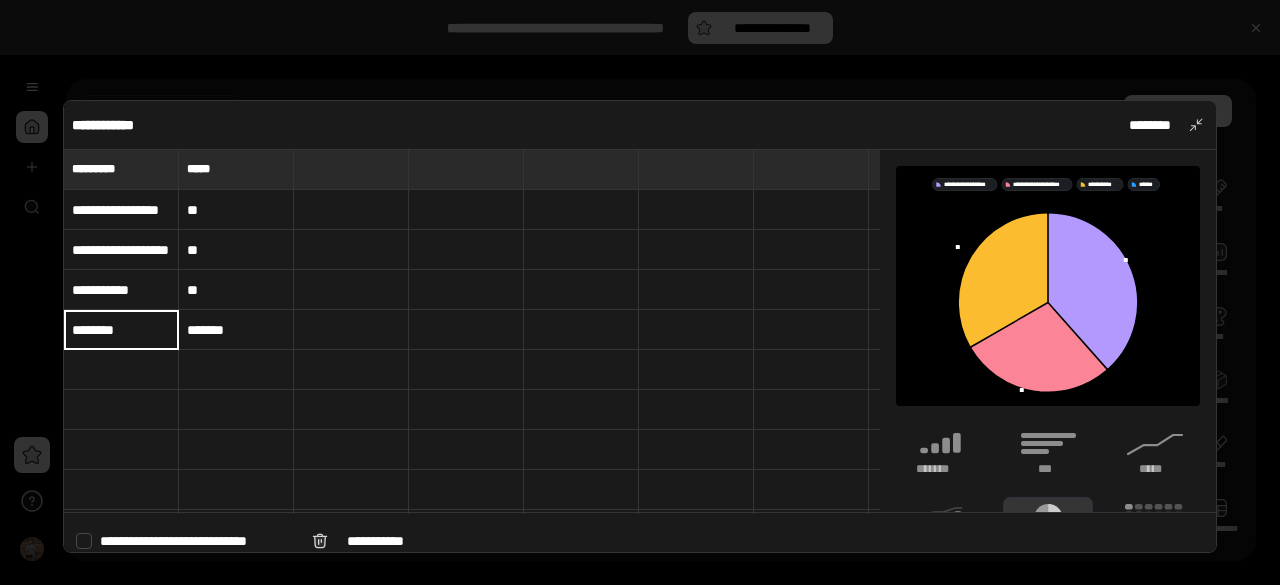 type on "*******" 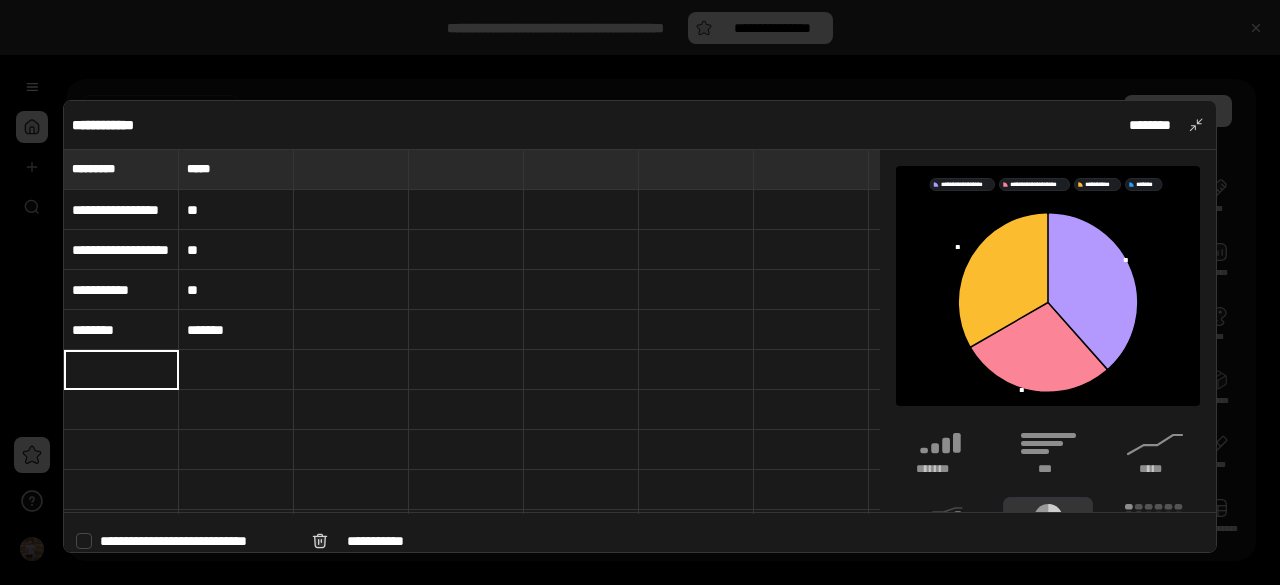 click on "*******" at bounding box center [121, 330] 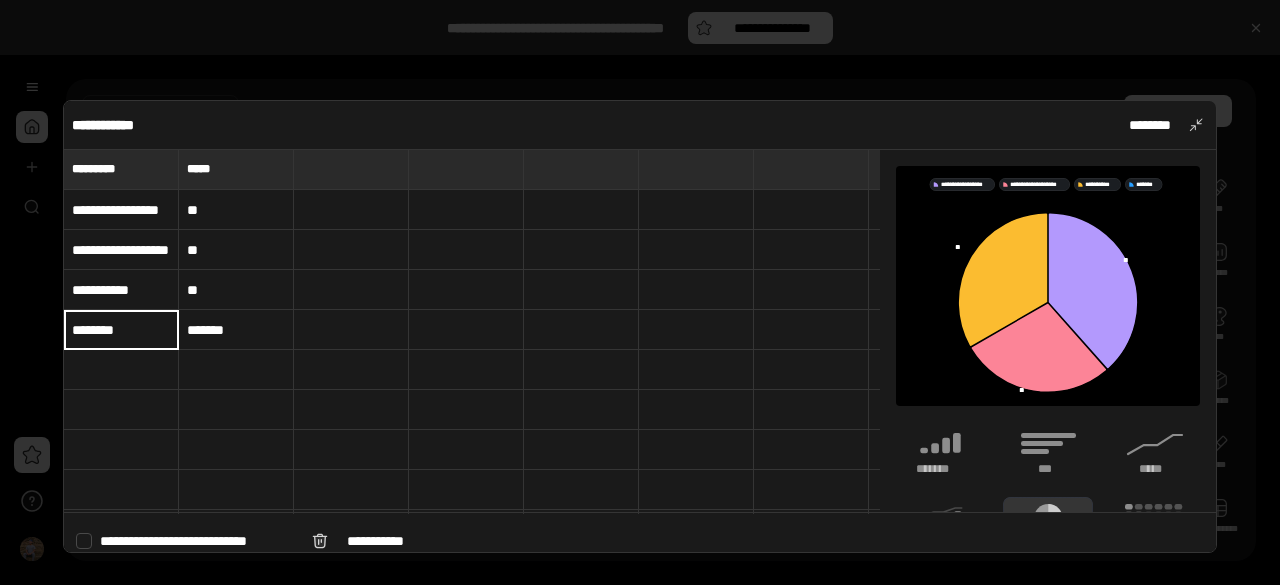 click on "*******" at bounding box center (121, 330) 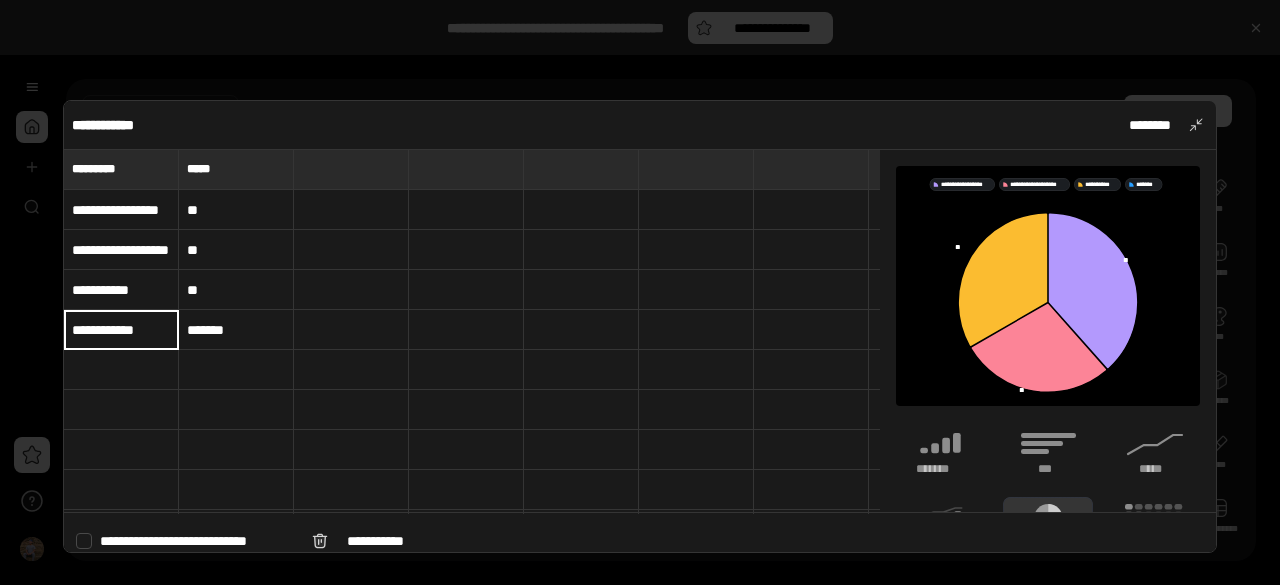 type on "**********" 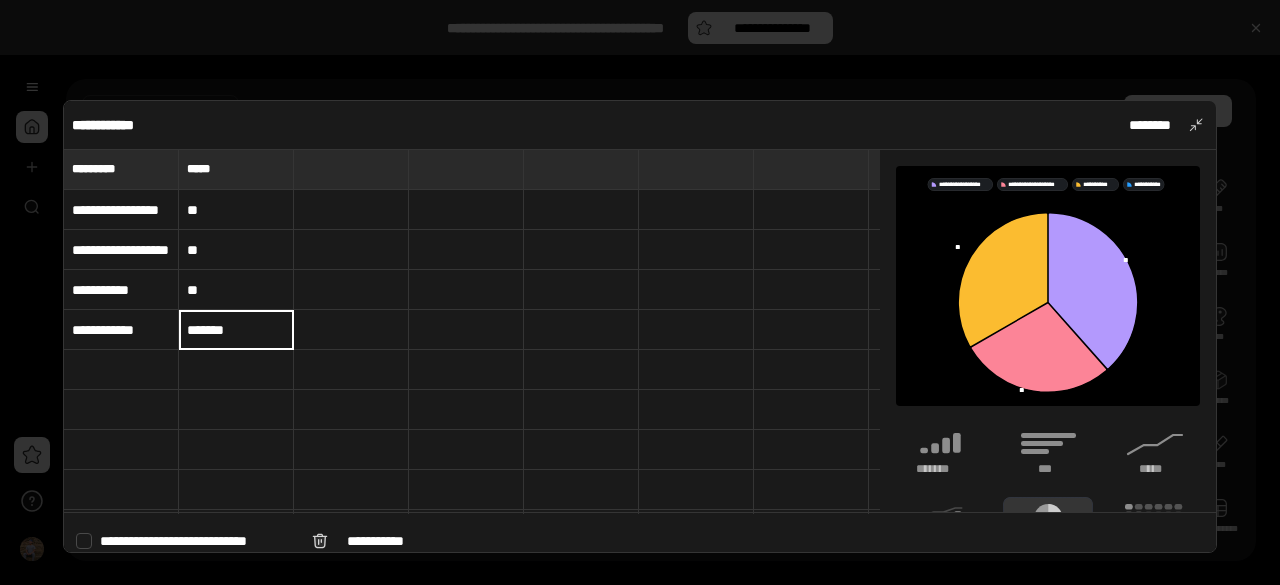 click on "*******" at bounding box center (236, 330) 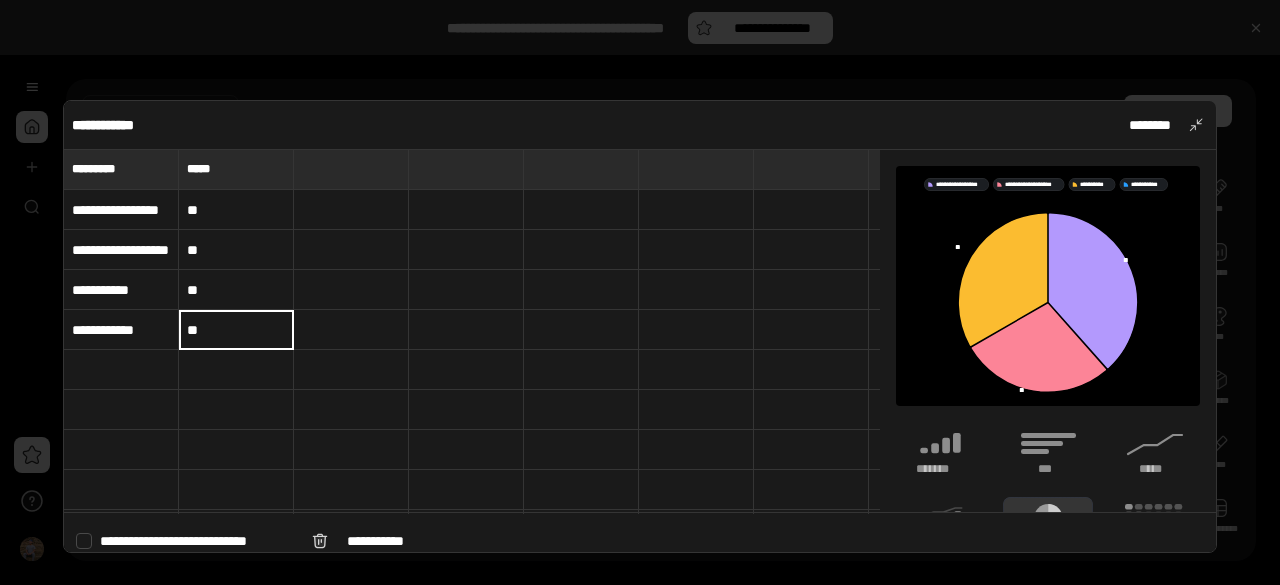type on "**" 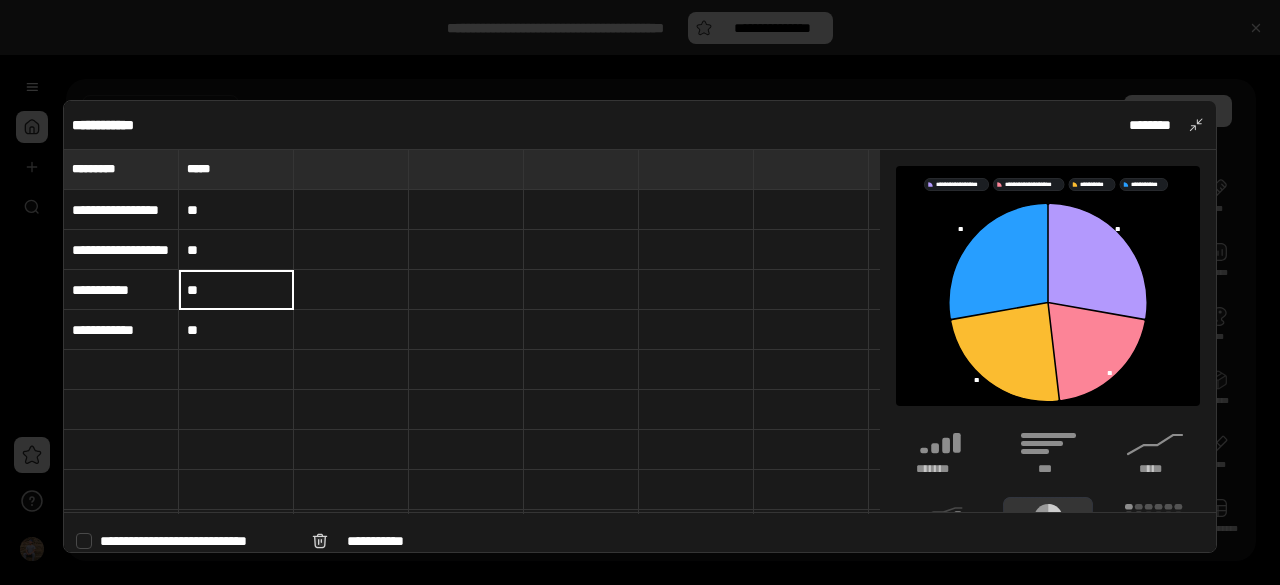 type on "*" 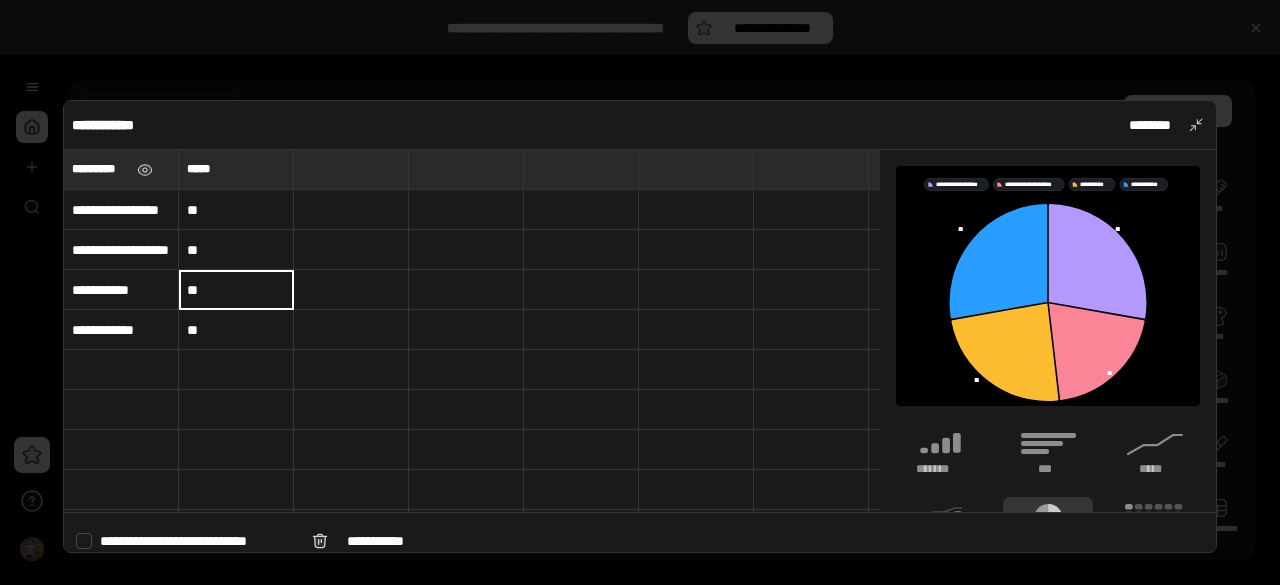 type on "**" 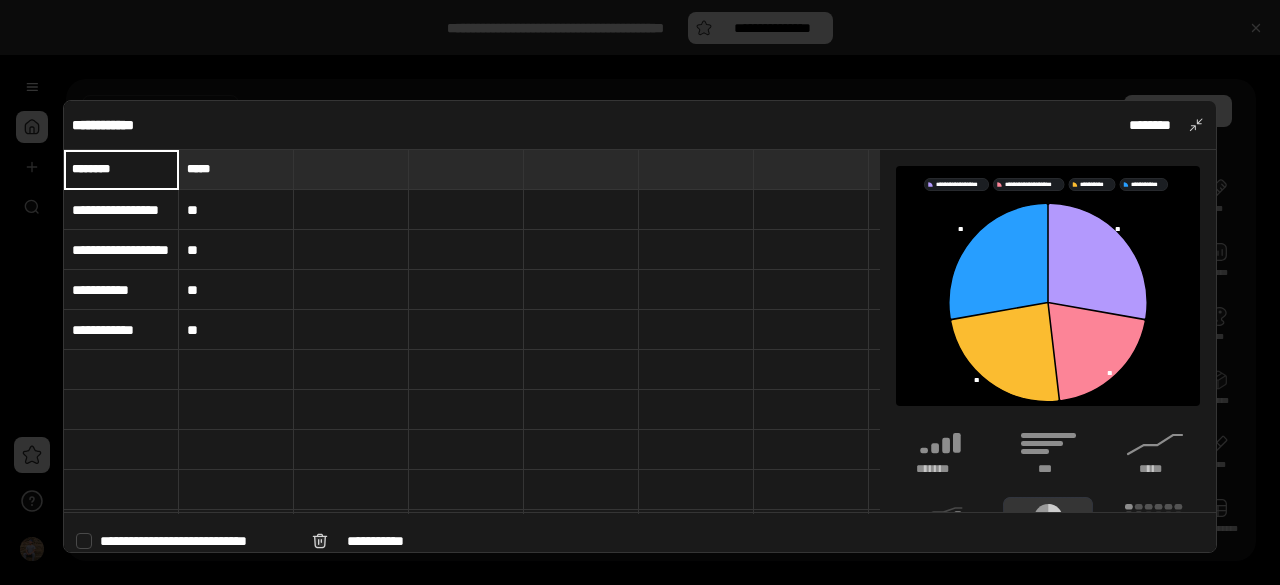 click on "**" at bounding box center [236, 250] 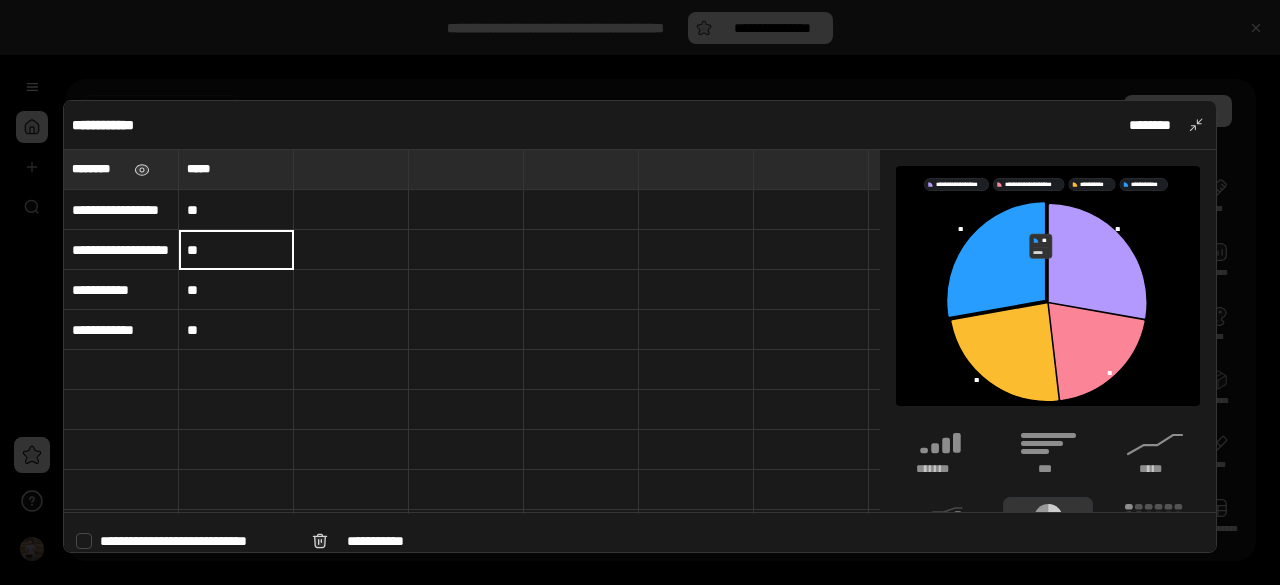 scroll, scrollTop: 0, scrollLeft: 21, axis: horizontal 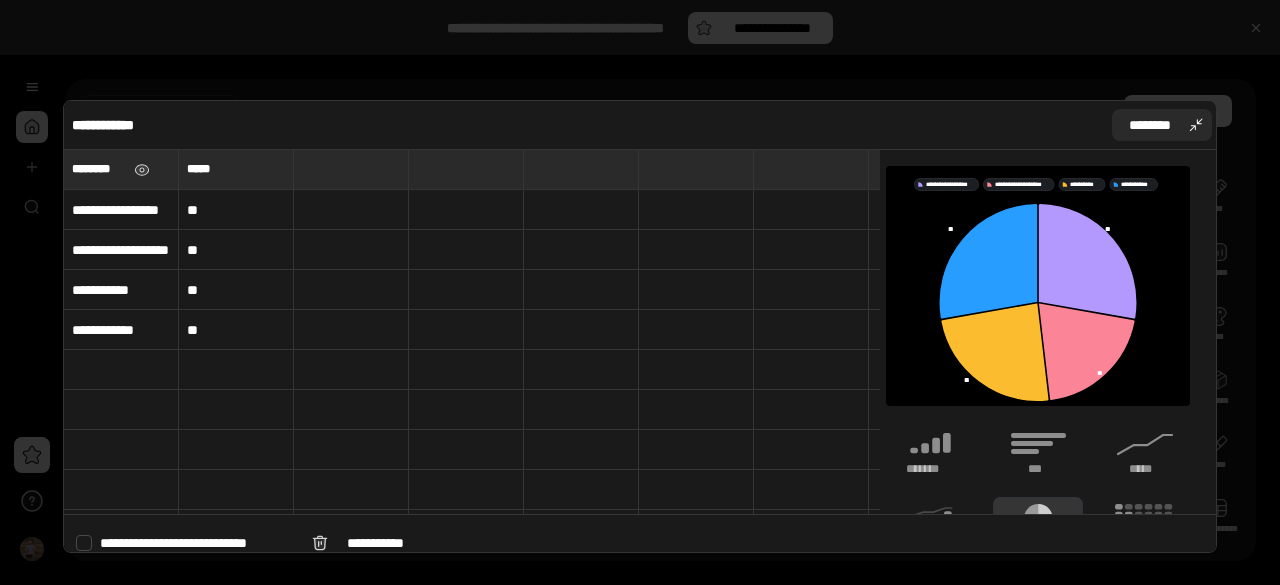 click on "********" at bounding box center [1162, 125] 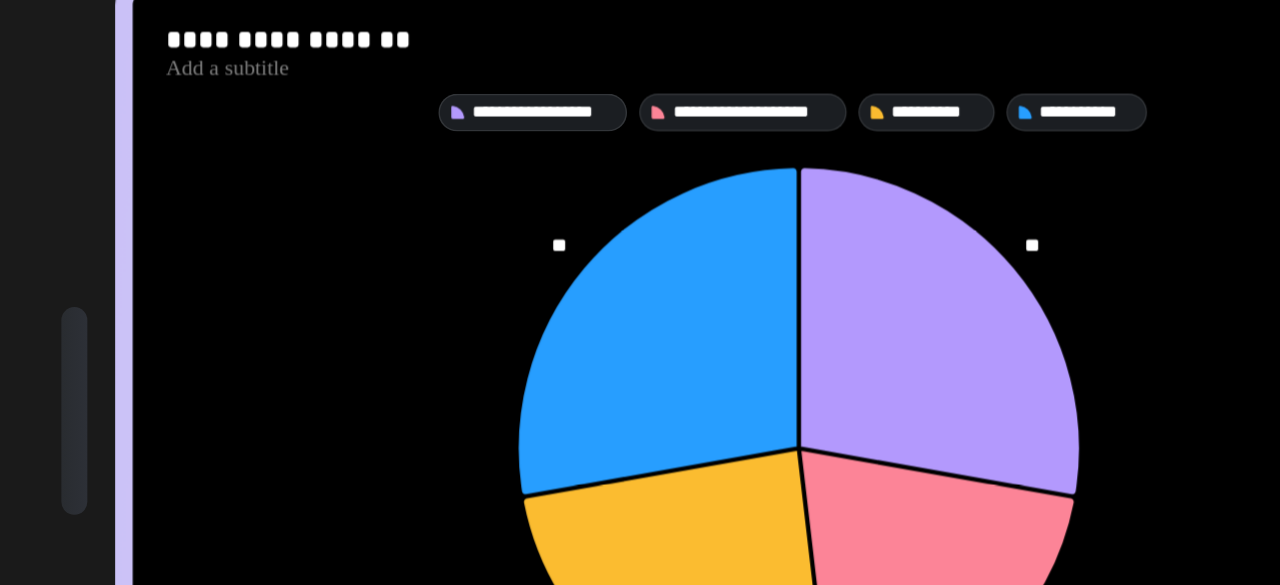 type 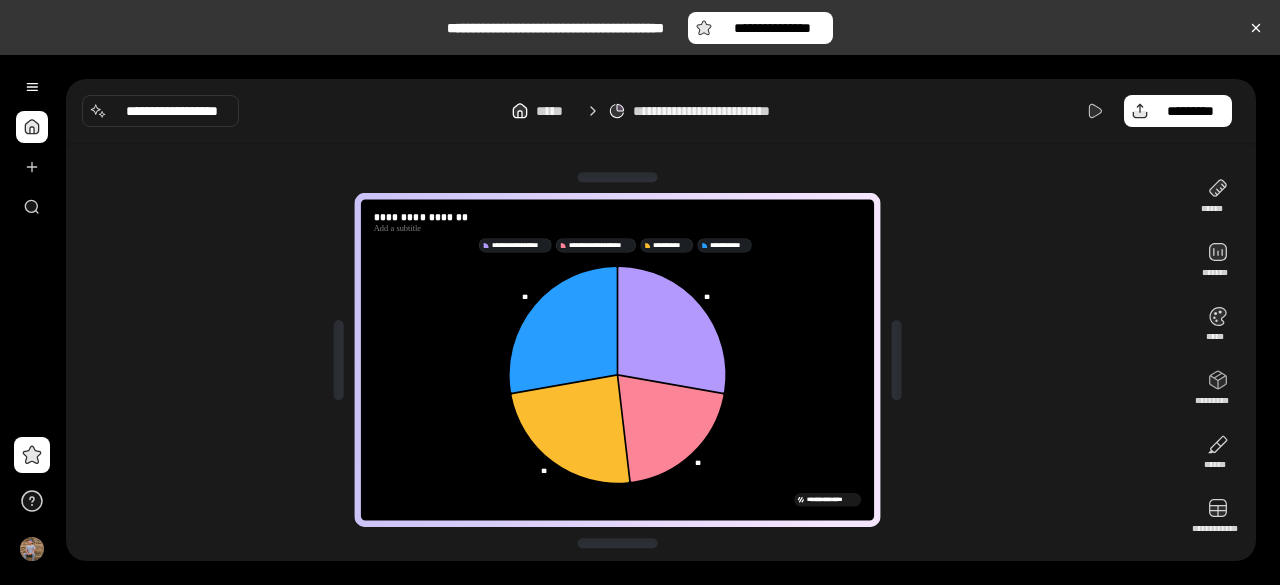 click on "[FIRST] [LAST] [FIRST] [LAST] [FIRST] [LAST] [FIRST] [LAST] [FIRST] [LAST] [FIRST] [LAST] [FIRST] [LAST] [FIRST] [LAST] [FIRST] [LAST] [FIRST] [LAST] [FIRST] [LAST] [FIRST] [LAST] [FIRST] [LAST]" at bounding box center (625, 360) 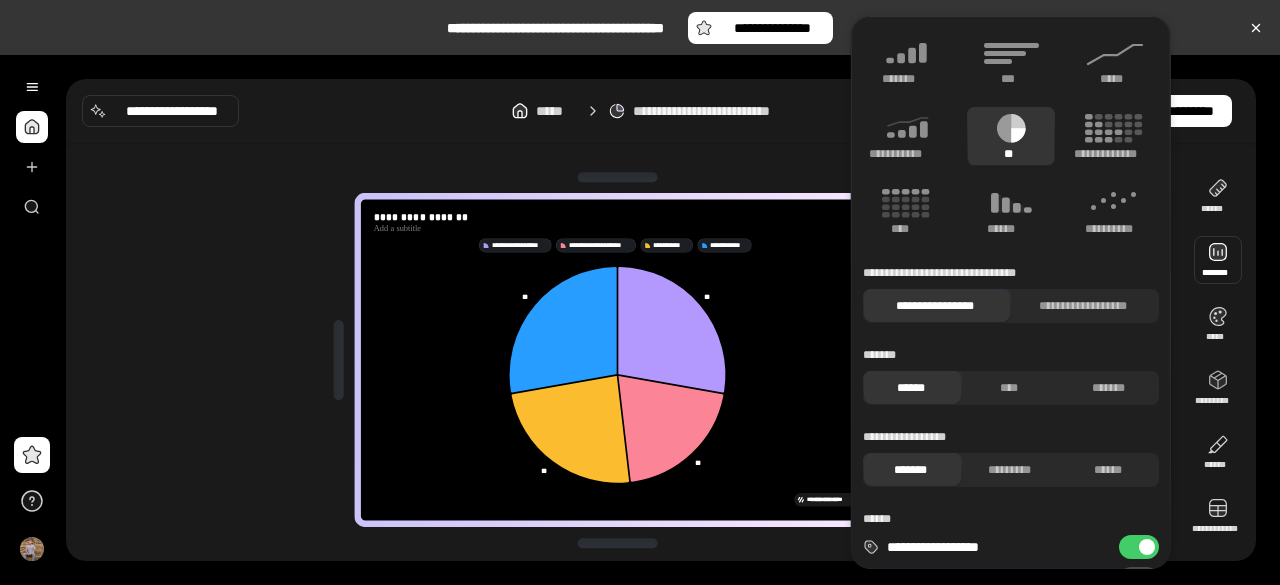 click at bounding box center [1218, 260] 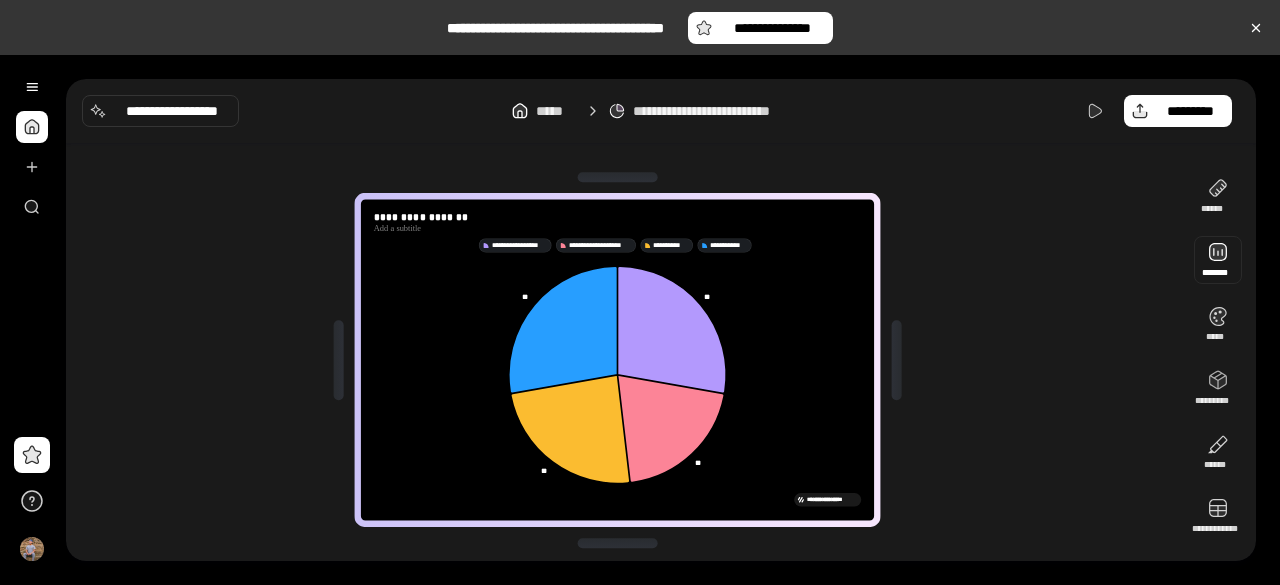 click at bounding box center (1218, 260) 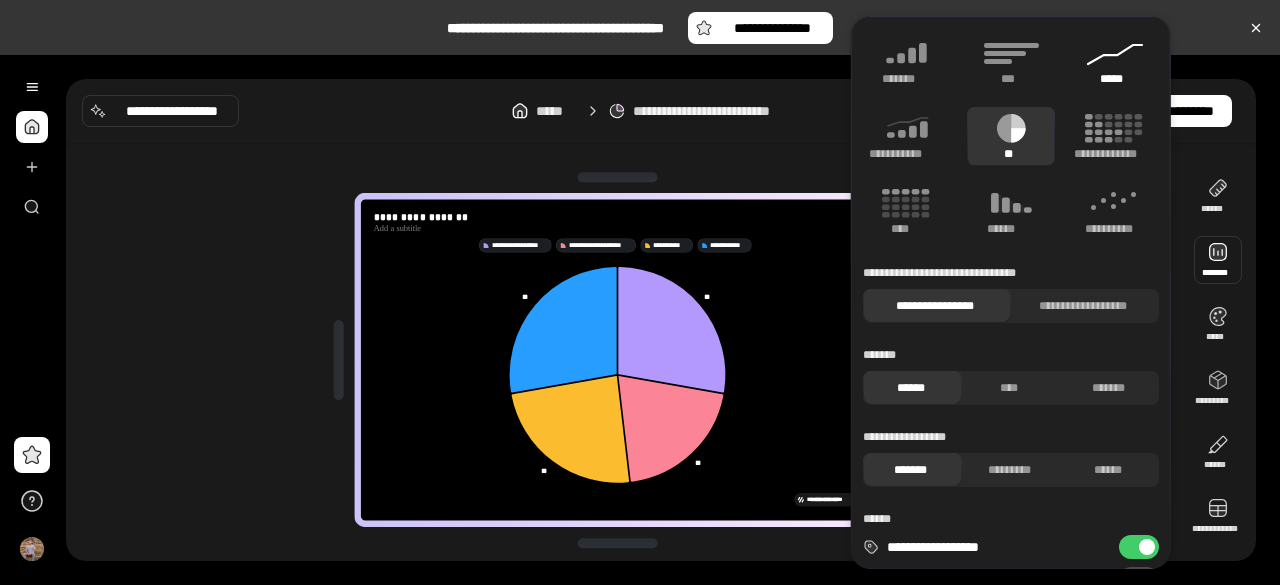click 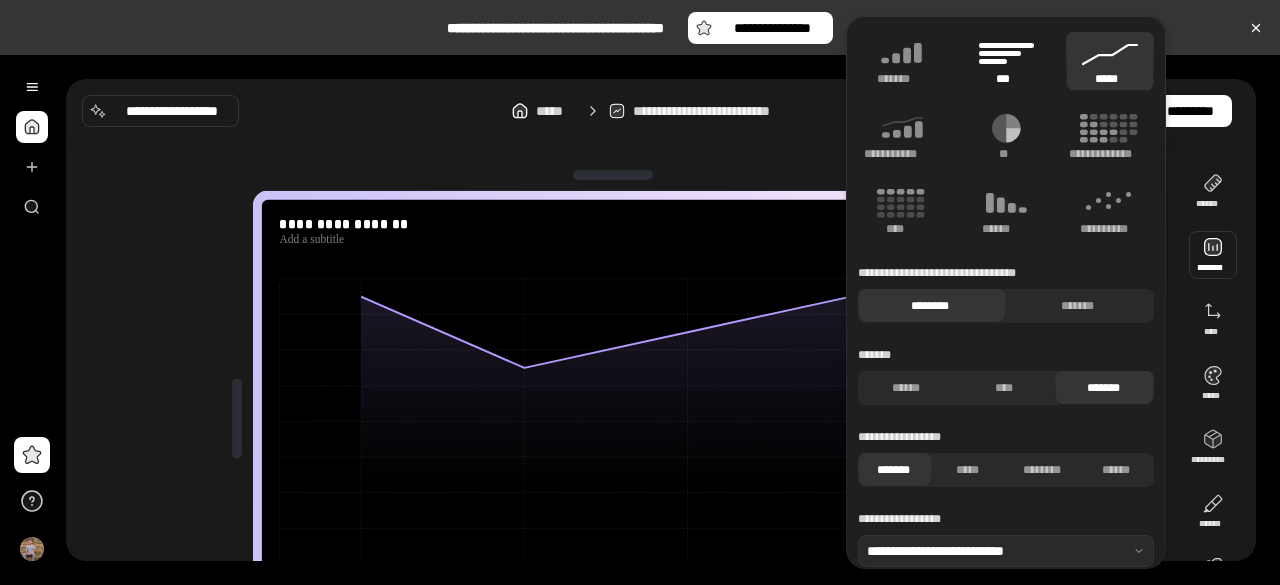 click 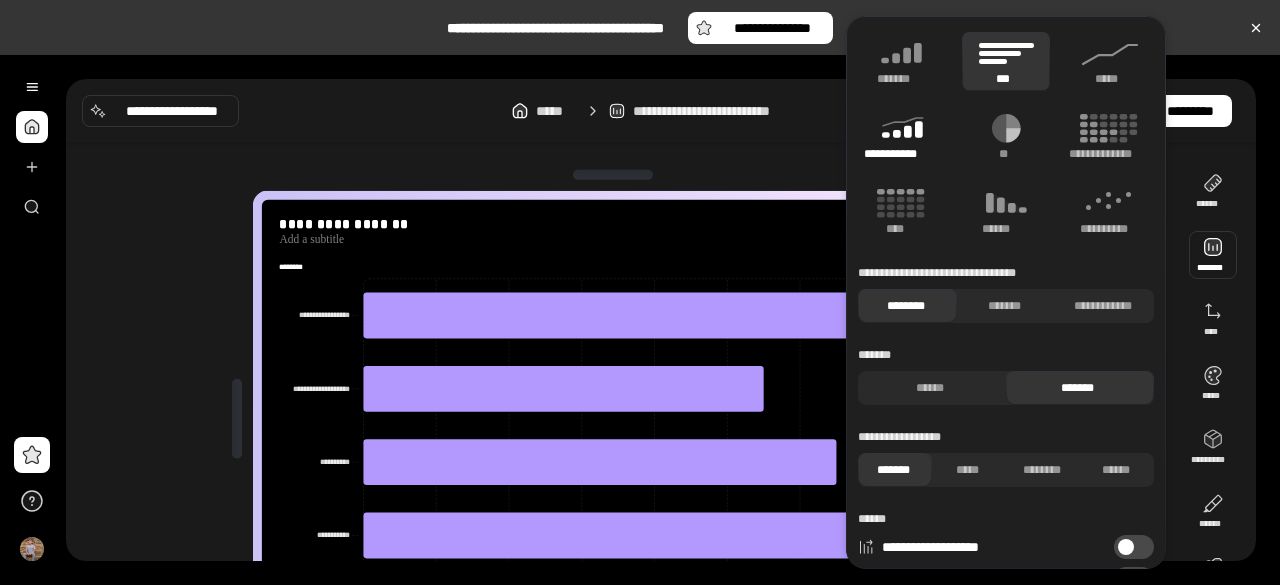 click 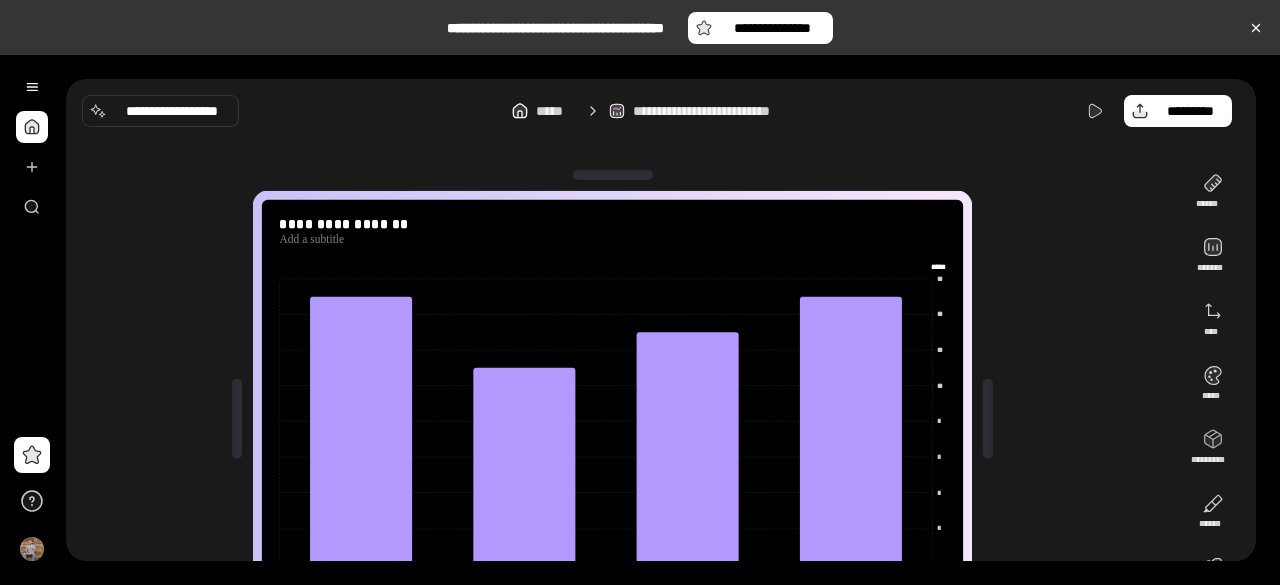 click on "[FIRST] [LAST] [FIRST] [LAST] [FIRST] [LAST] [FIRST] [LAST] [FIRST] [LAST] [FIRST] [LAST] [FIRST] [LAST] [FIRST] [LAST] [FIRST] [LAST] [FIRST] [LAST] [FIRST] [LAST] [FIRST] [LAST] [FIRST] [LAST] [FIRST] [LAST] [FIRST] [LAST] [FIRST] [LAST] [FIRST] [LAST] [FIRST] [LAST] [FIRST] [LAST]" at bounding box center [620, 419] 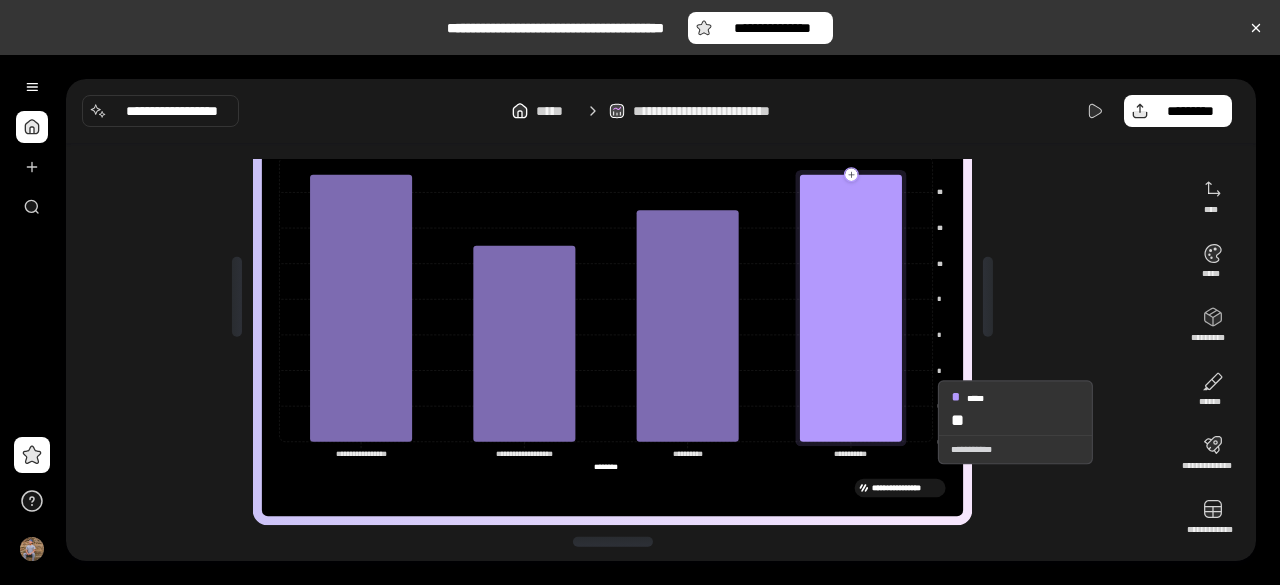 scroll, scrollTop: 0, scrollLeft: 0, axis: both 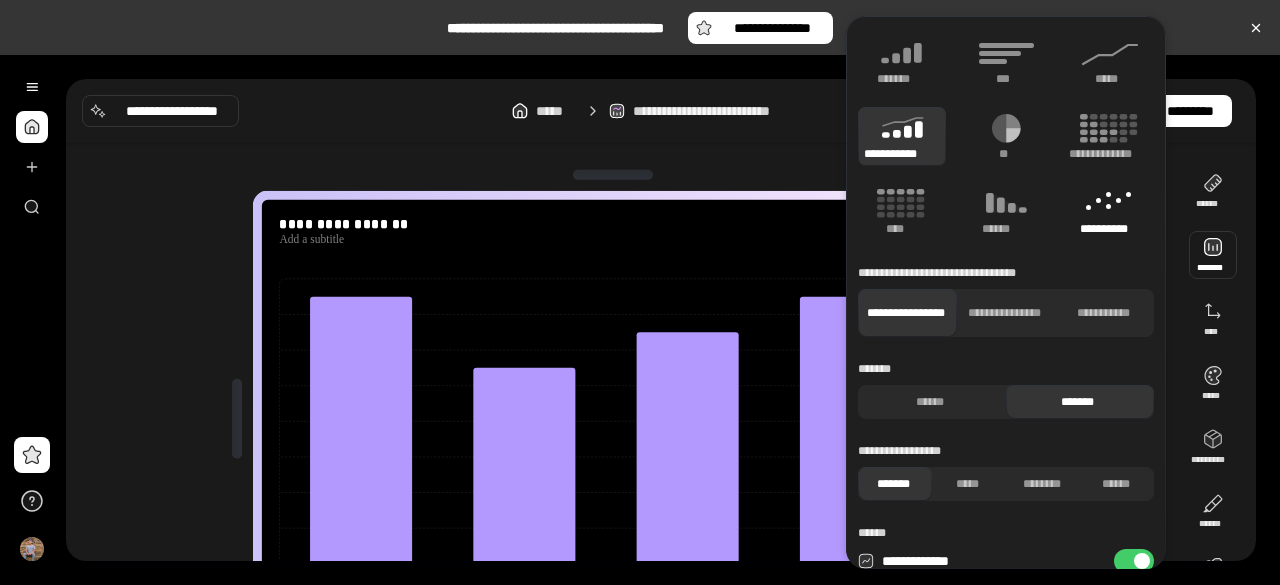 click on "**********" at bounding box center [1104, 229] 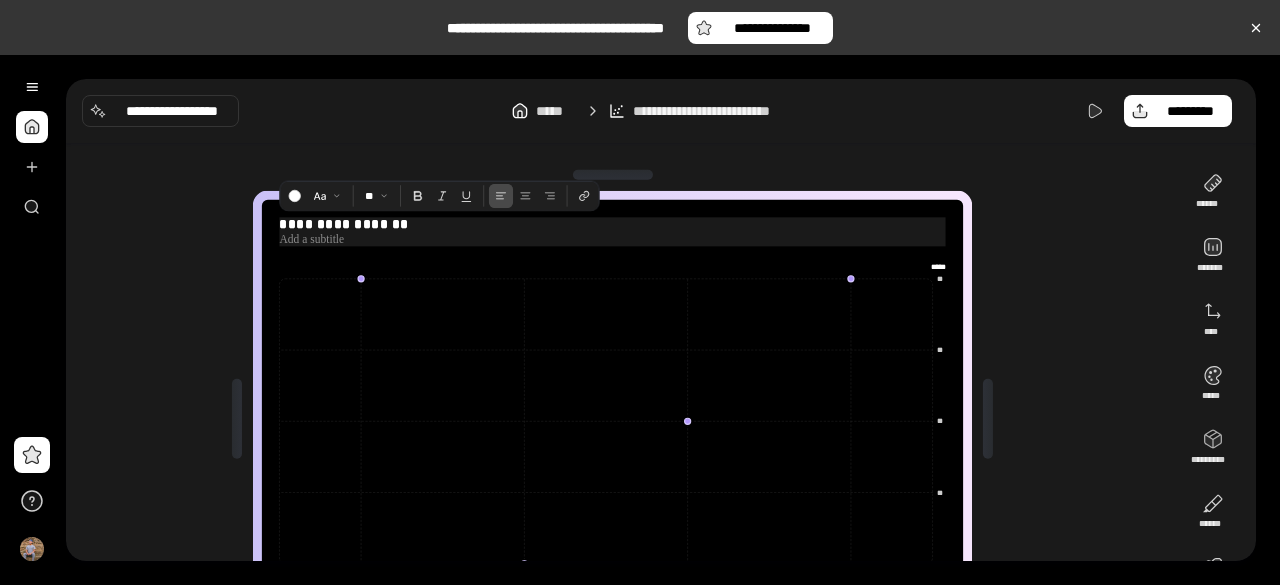 click on "**********" at bounding box center (612, 225) 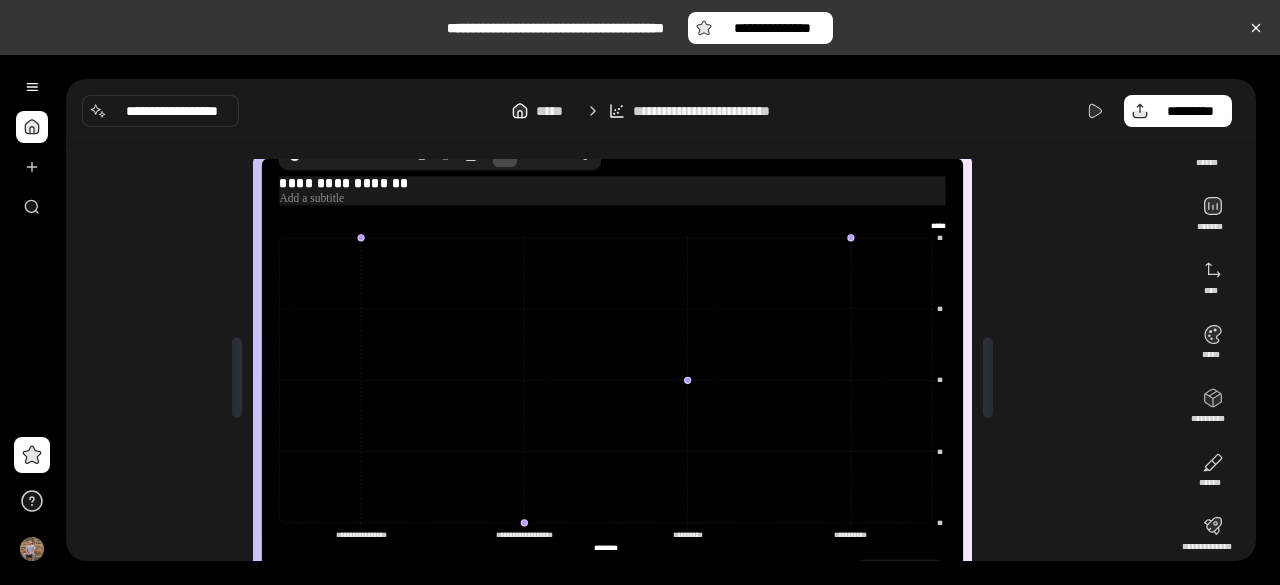 scroll, scrollTop: 40, scrollLeft: 0, axis: vertical 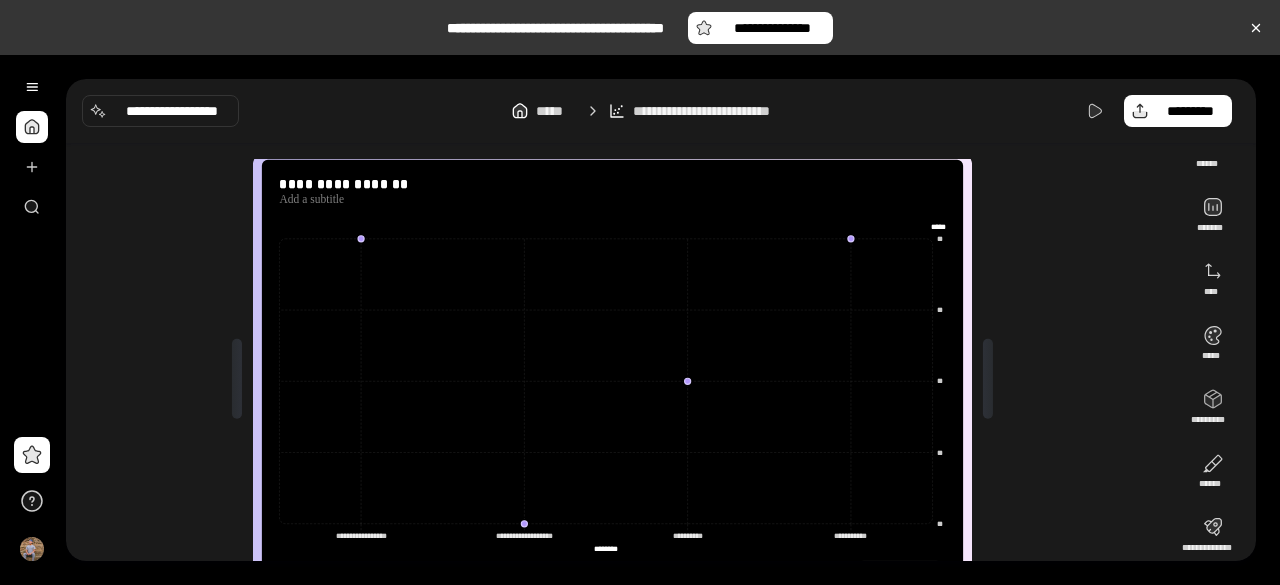 click on "[FIRST] [LAST] [FIRST] [LAST] [FIRST] [LAST] [FIRST] [LAST] [FIRST] [LAST] [FIRST] [LAST] [FIRST] [LAST] [FIRST] [LAST] [FIRST] [LAST] [FIRST] [LAST] [FIRST] [LAST] [FIRST] [LAST] [FIRST] [LAST] [FIRST] [LAST] [FIRST] [LAST] [FIRST] [LAST] [FIRST] [LAST] [FIRST] [LAST] [FIRST] [LAST]" at bounding box center [620, 379] 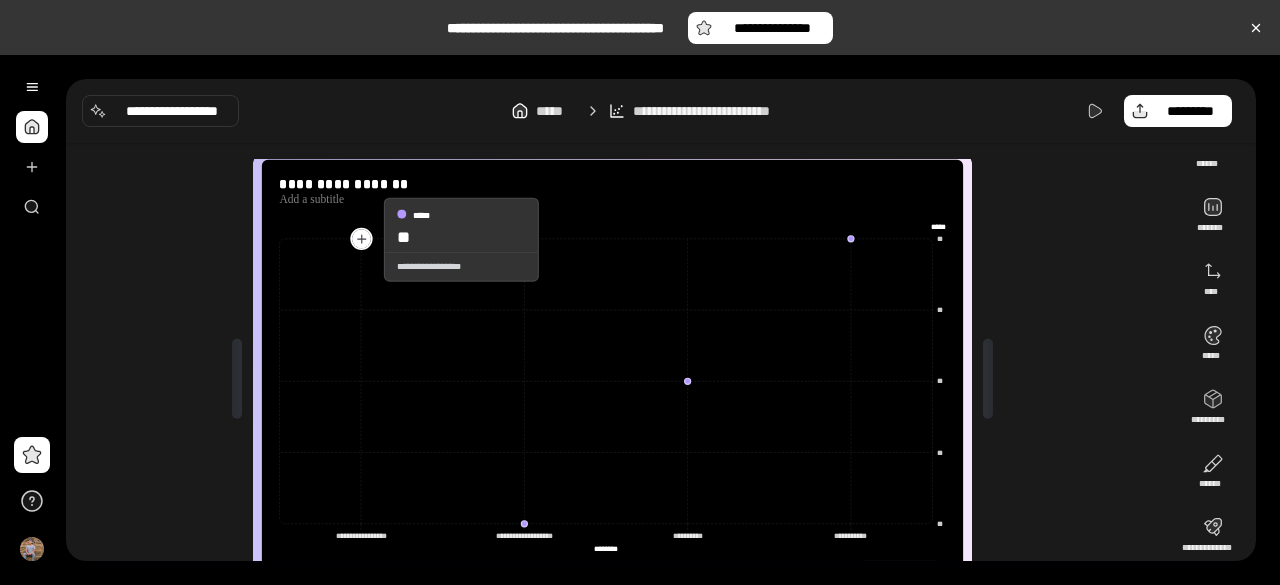 click 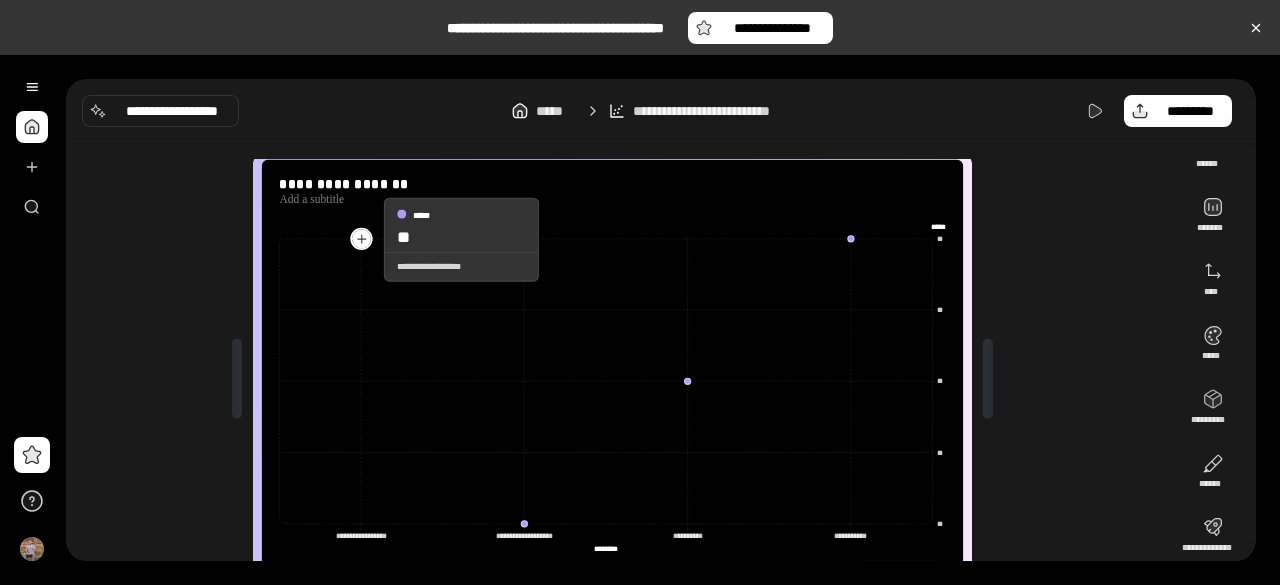 click 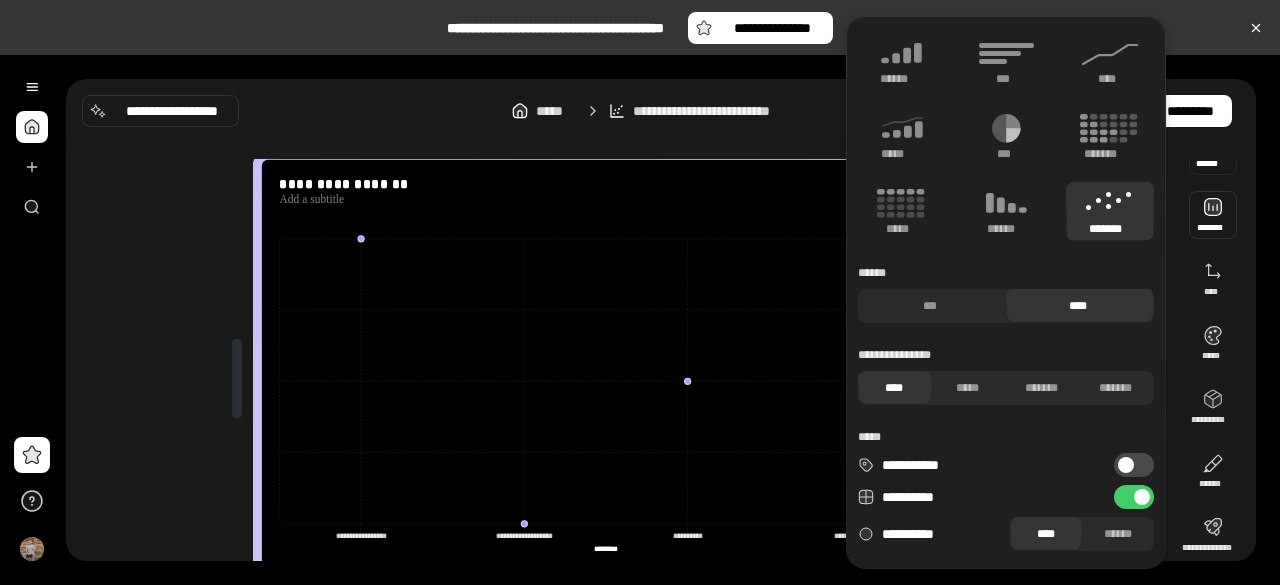 scroll, scrollTop: 8, scrollLeft: 0, axis: vertical 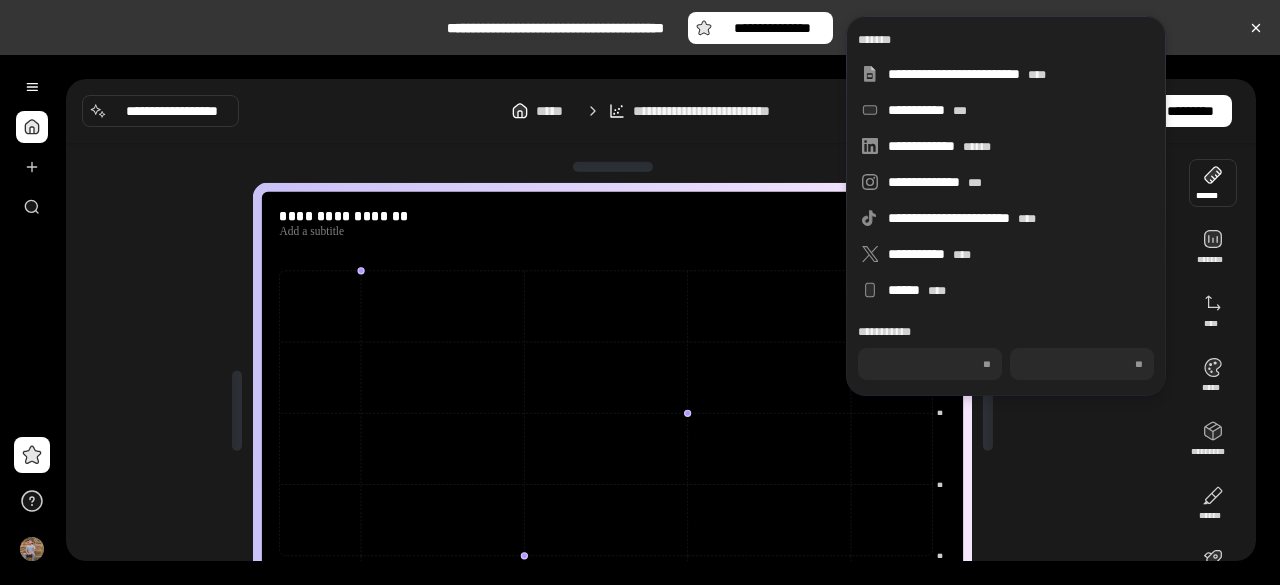 click at bounding box center (1213, 183) 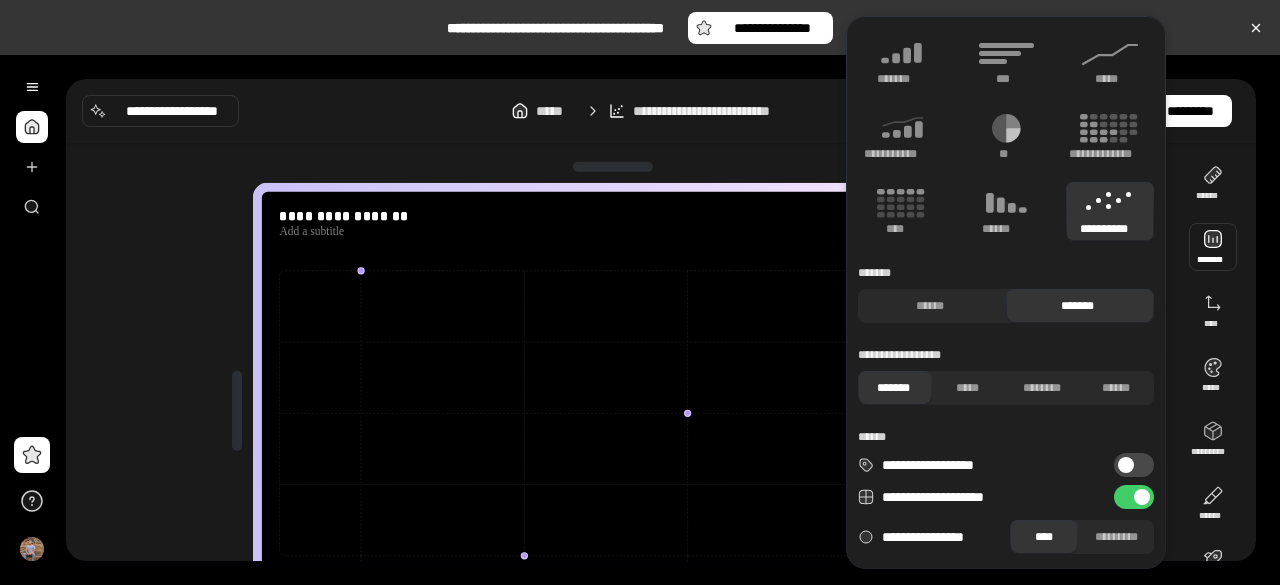 click at bounding box center (1213, 247) 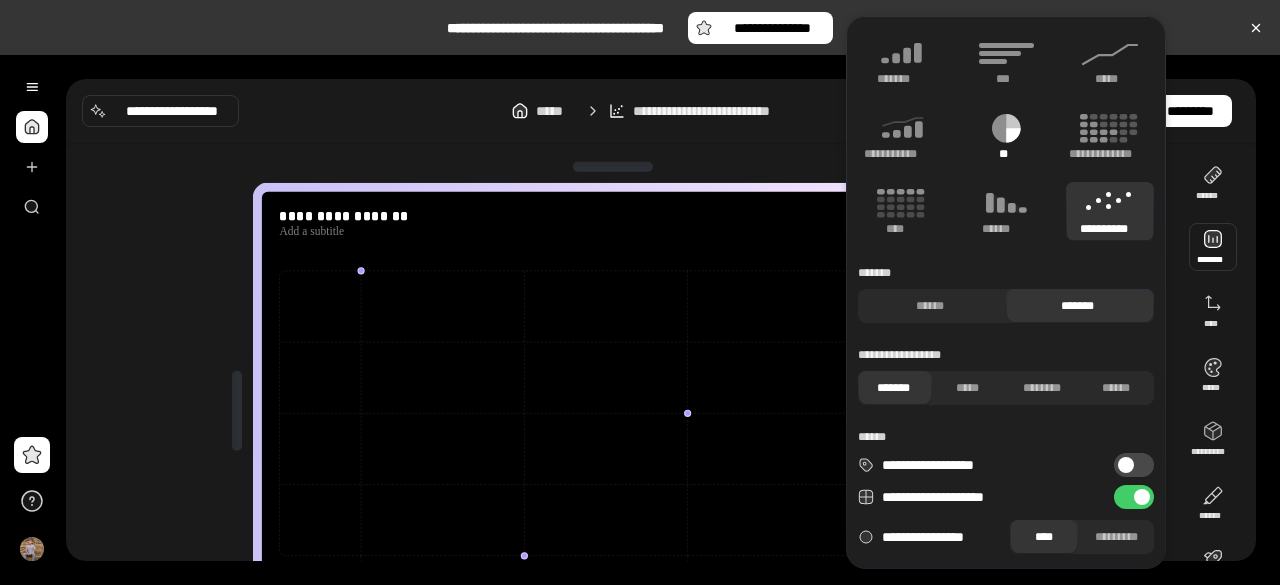 click on "**" at bounding box center [1003, 154] 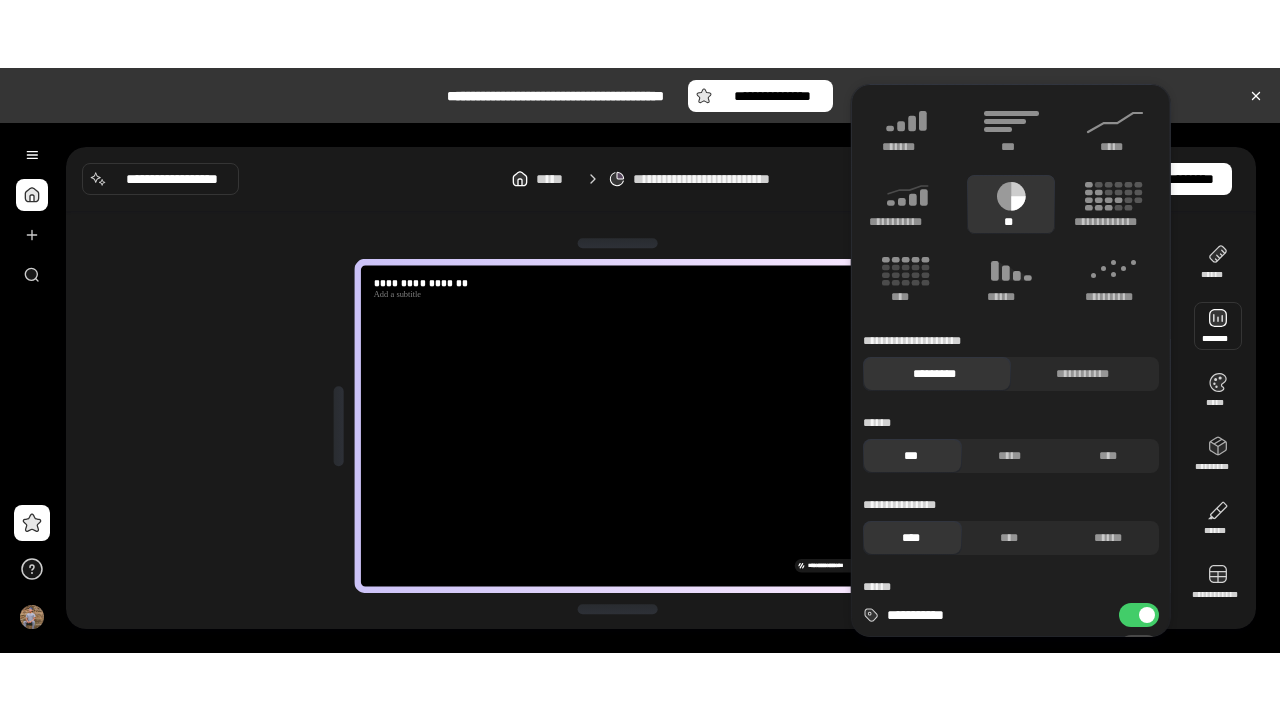 scroll, scrollTop: 2, scrollLeft: 0, axis: vertical 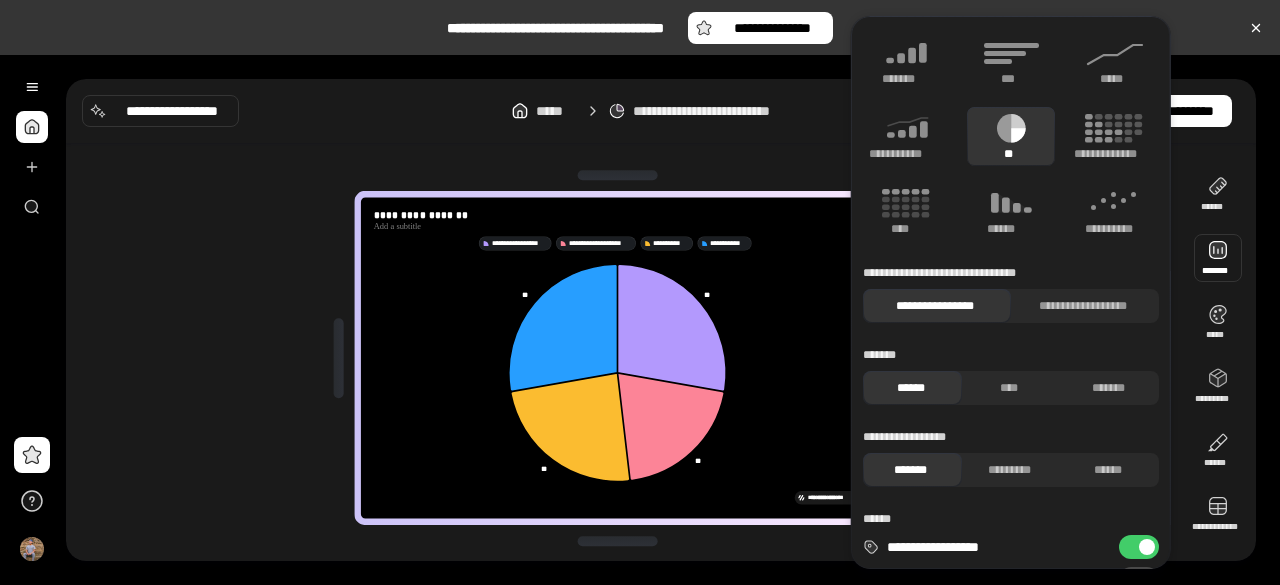 click on "[FIRST] [LAST] [FIRST] [LAST]" at bounding box center (661, 111) 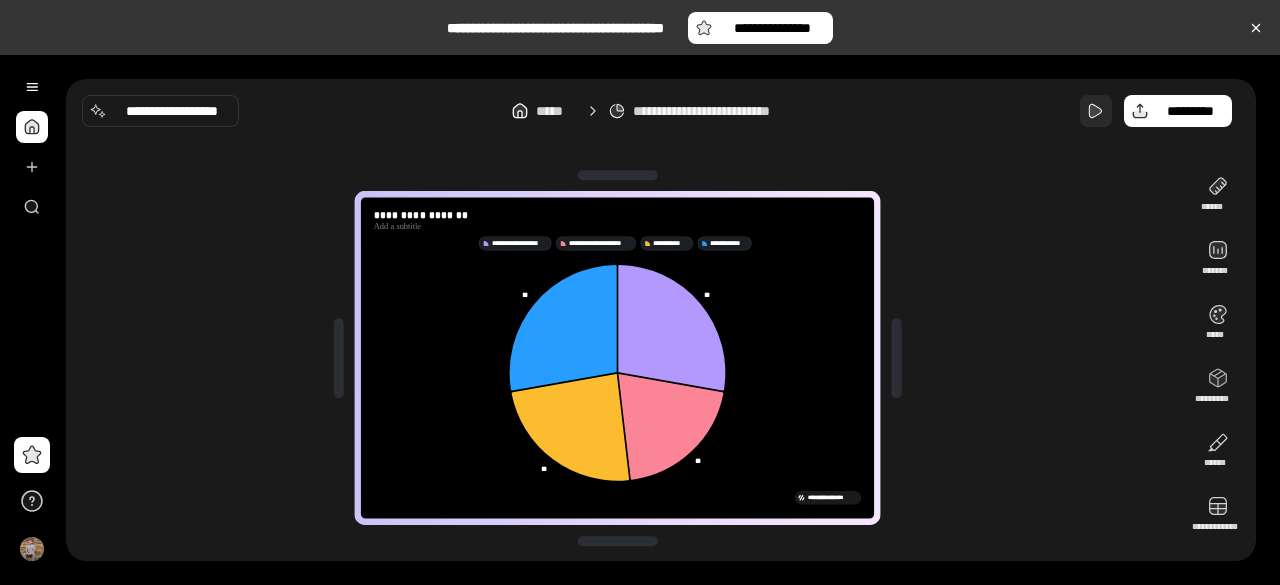 click at bounding box center (1096, 111) 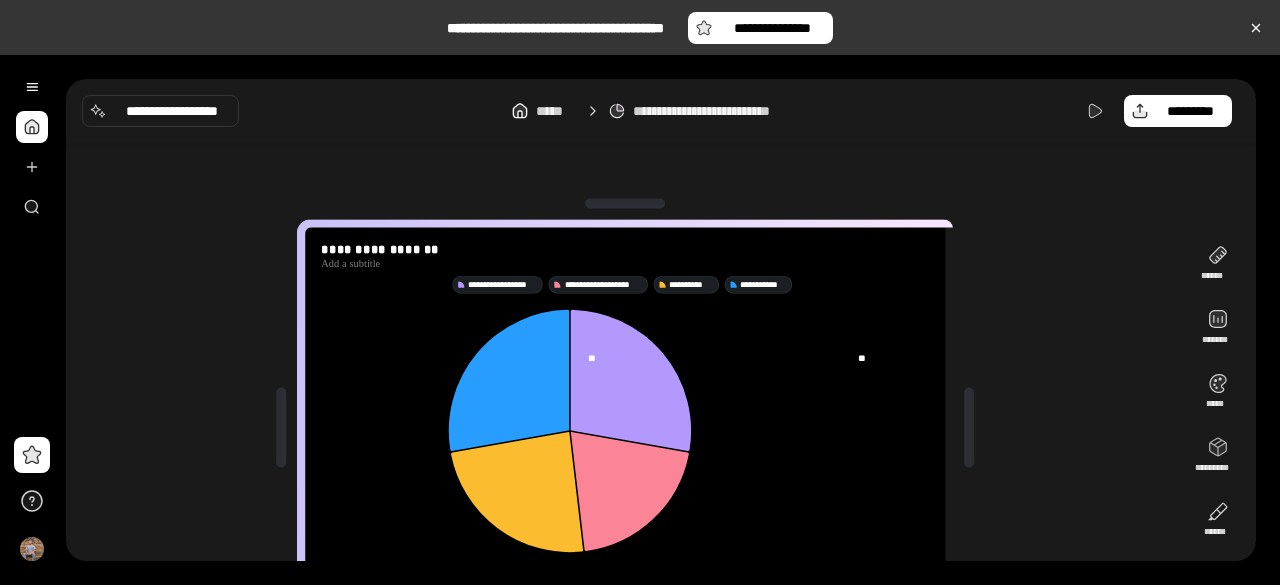 scroll, scrollTop: 0, scrollLeft: 0, axis: both 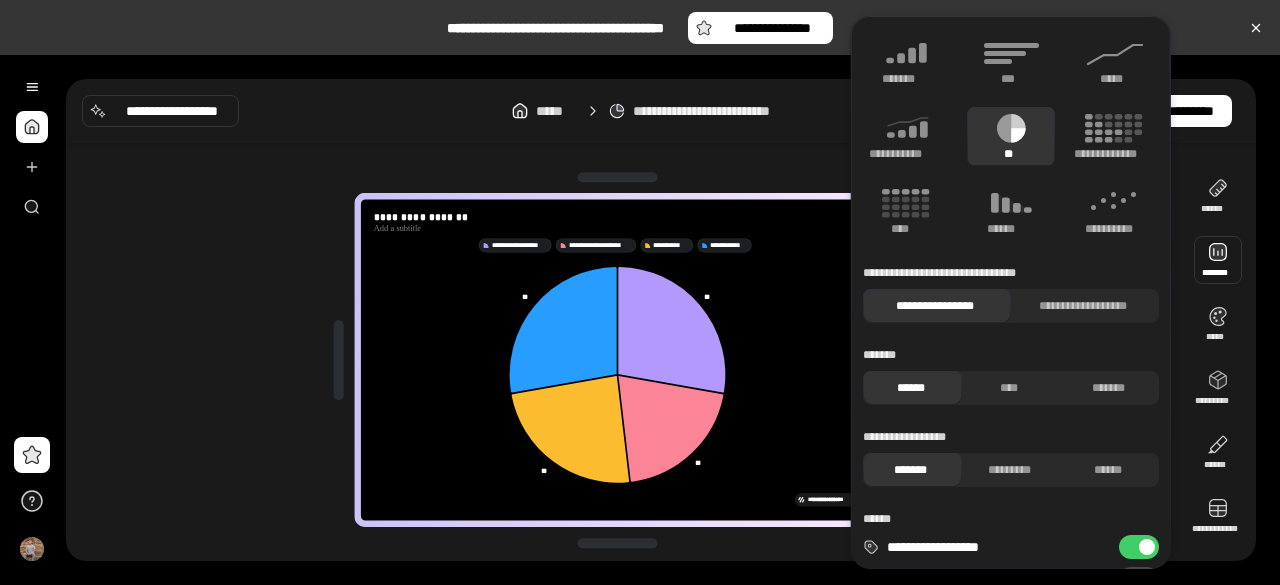 click at bounding box center (1218, 260) 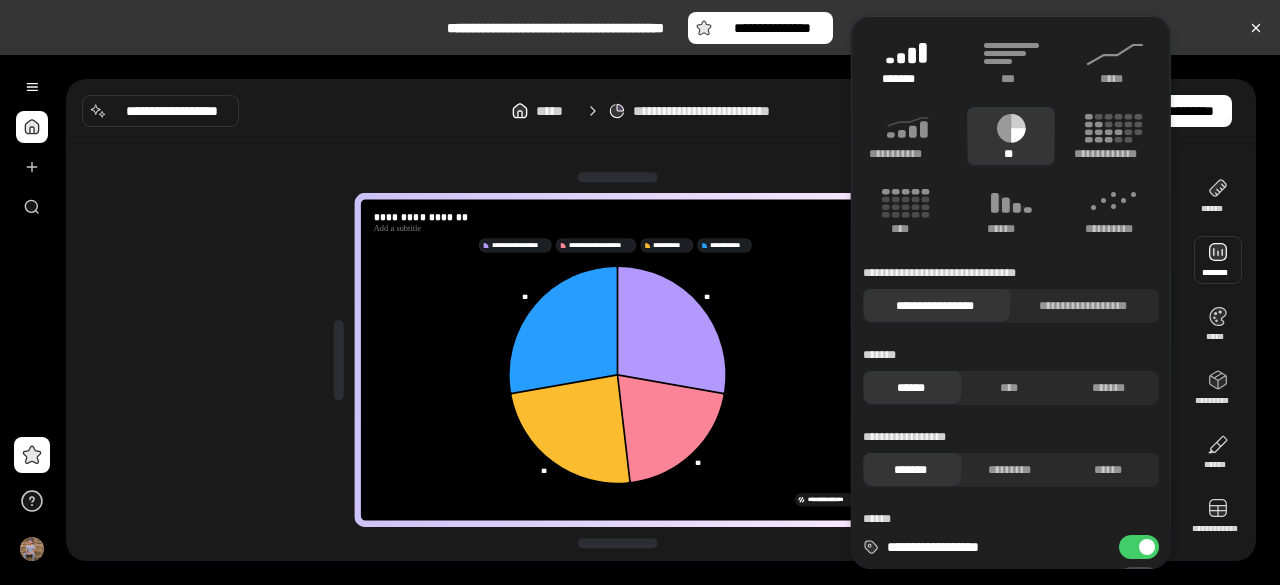 click 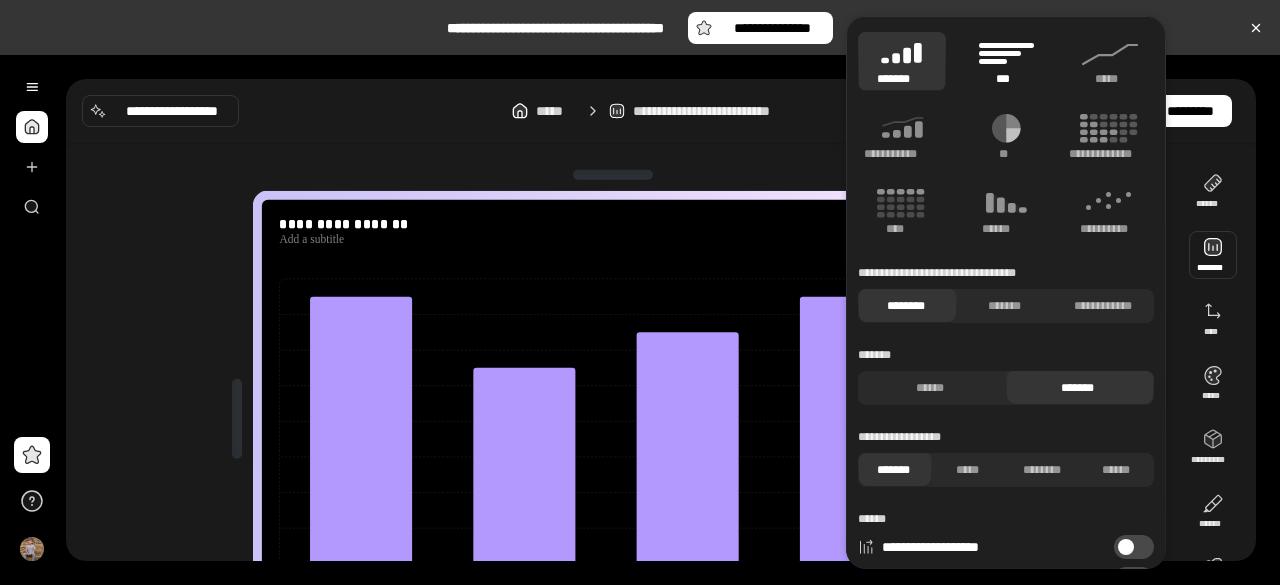 click 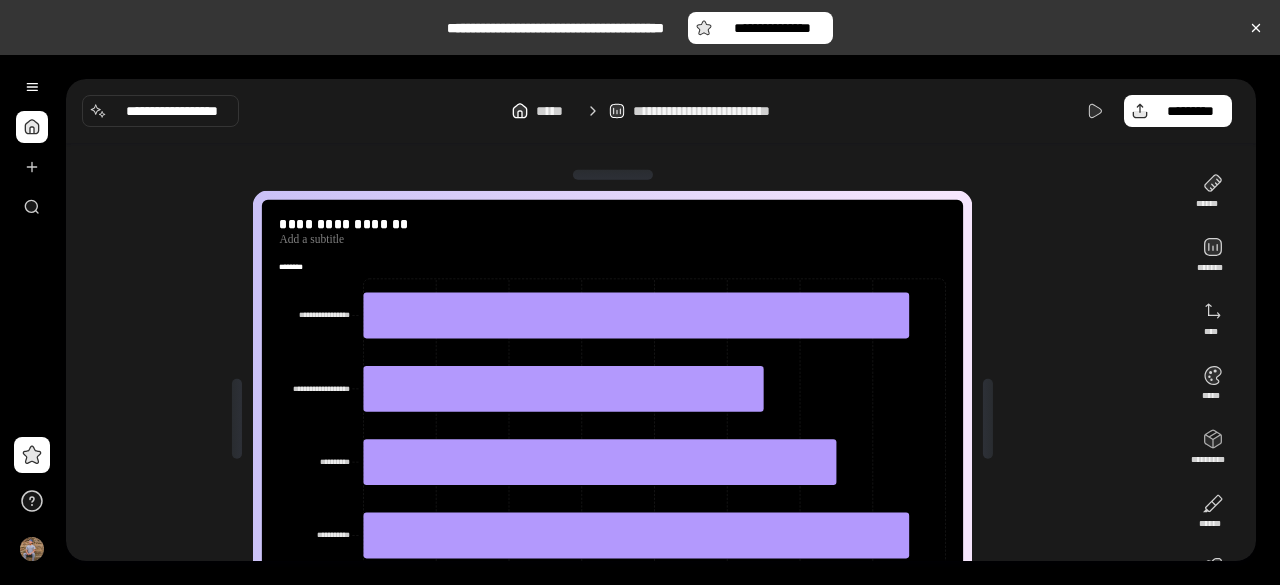 click on "[FIRST] [LAST] [FIRST] [LAST] [FIRST] [LAST] [FIRST] [LAST] [FIRST] [LAST] [FIRST] [LAST] [FIRST] [LAST] [FIRST] [LAST] [FIRST] [LAST] [FIRST] [LAST] [FIRST] [LAST] [FIRST] [LAST] [FIRST] [LAST] [FIRST] [LAST] [FIRST] [LAST] [FIRST] [LAST] [FIRST] [LAST] [FIRST] [LAST] [FIRST] [LAST]" at bounding box center [620, 419] 